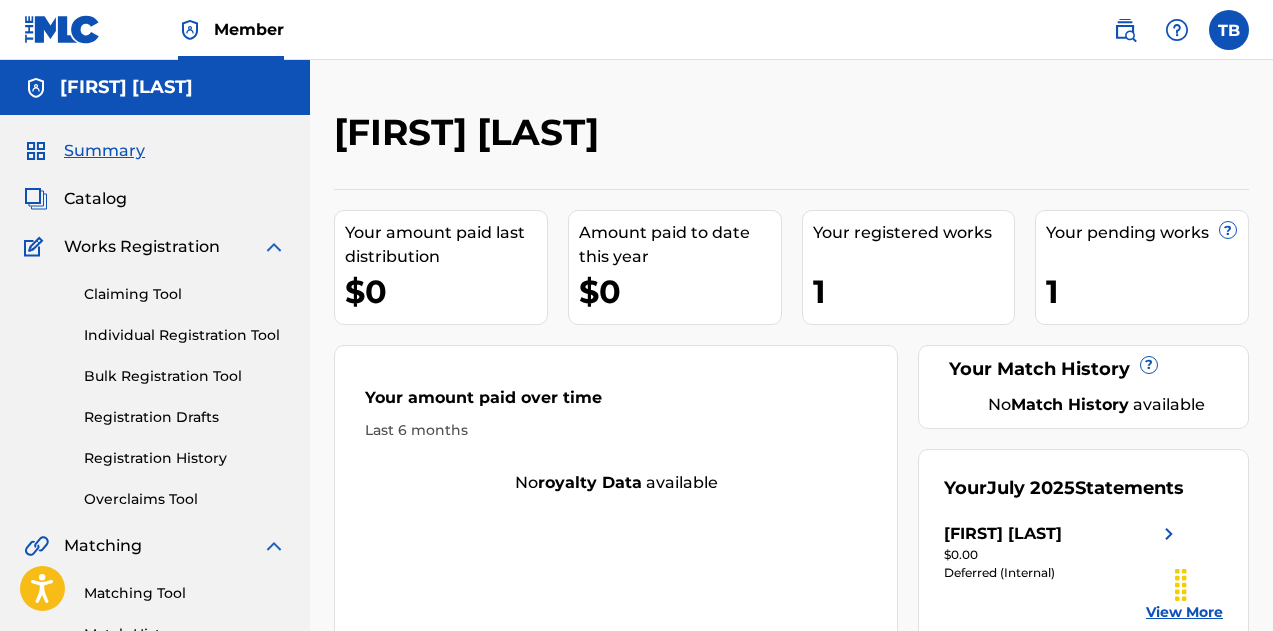 scroll, scrollTop: 0, scrollLeft: 0, axis: both 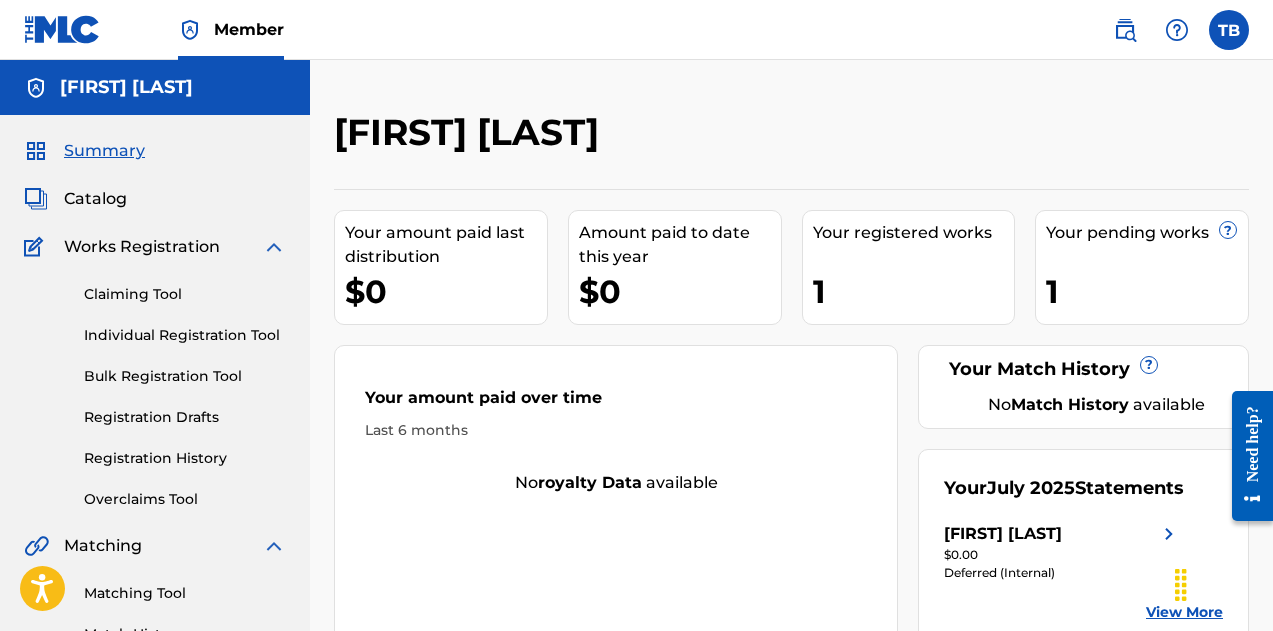 click on "Member TB TB Takeysha   Bey ladytherilesmusic@example.com Profile Log out" at bounding box center (636, 30) 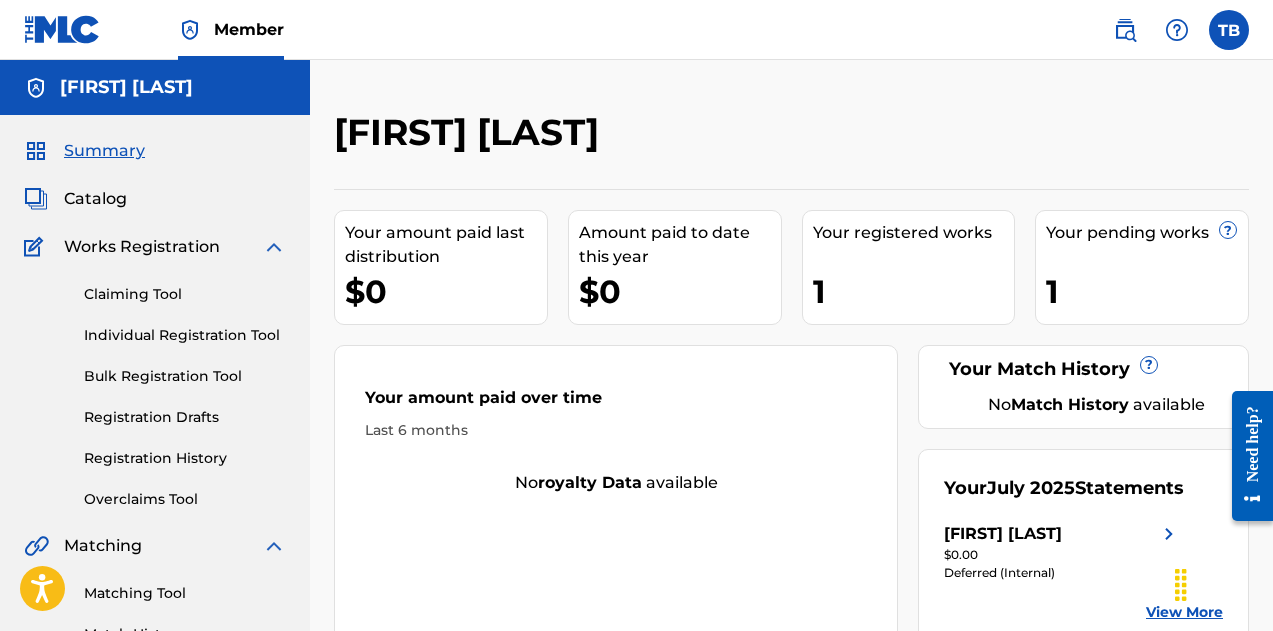click on "Registration History" at bounding box center (185, 458) 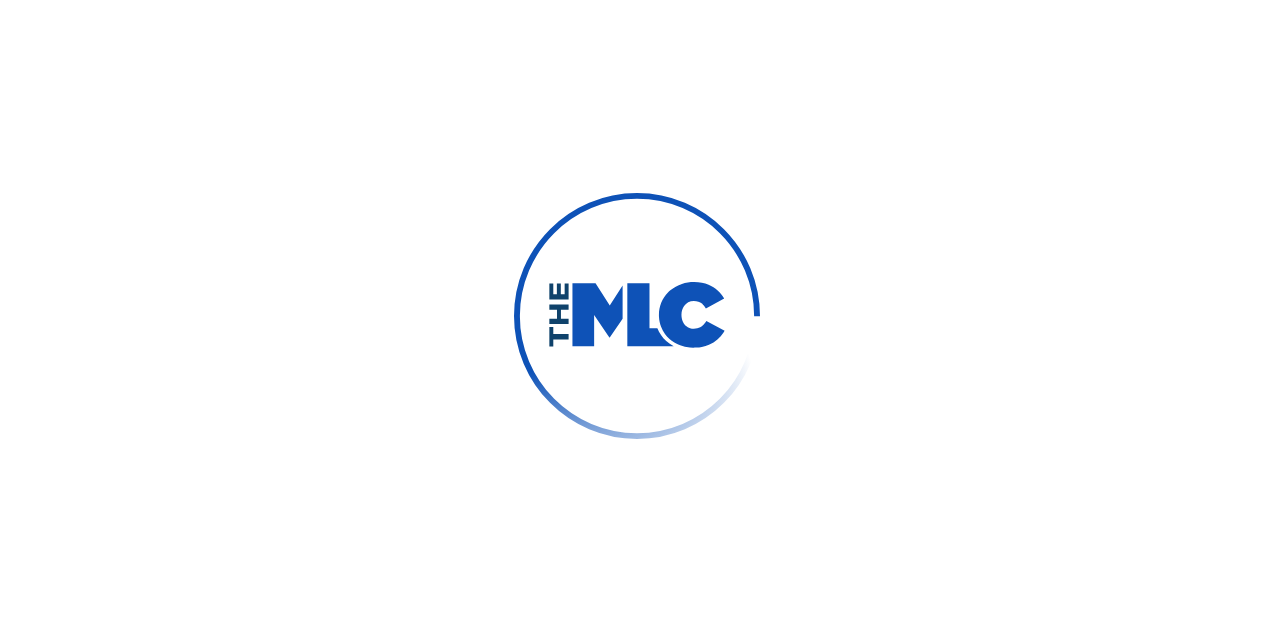 scroll, scrollTop: 0, scrollLeft: 0, axis: both 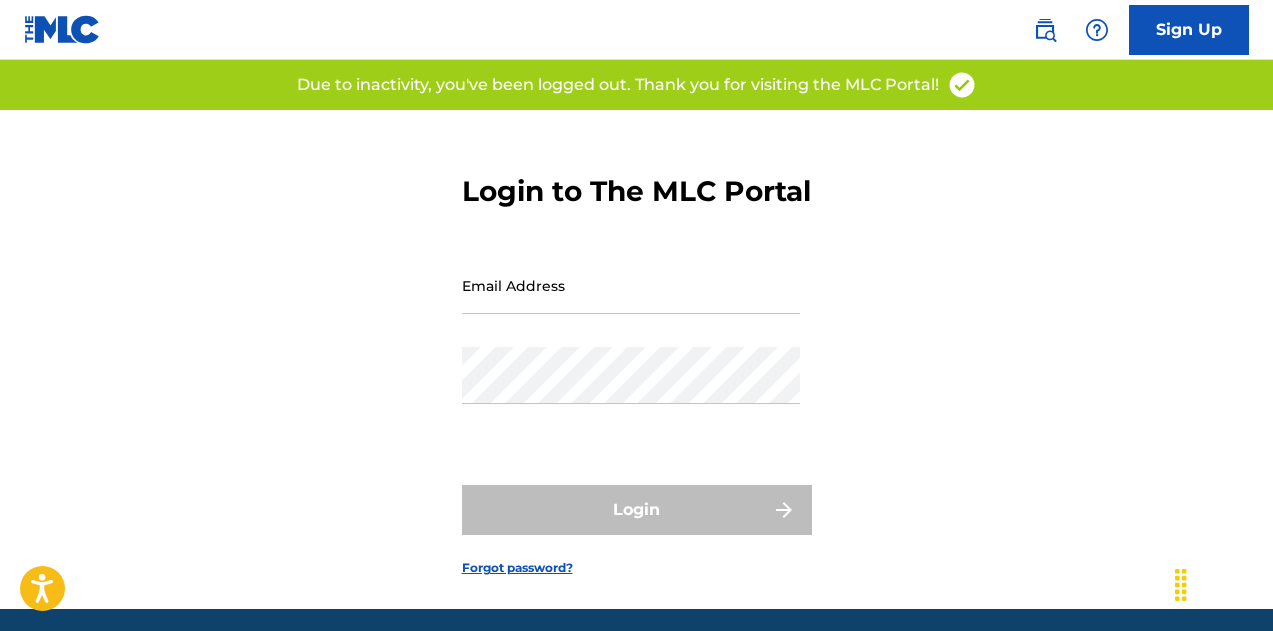 click on "Email Address" at bounding box center (631, 285) 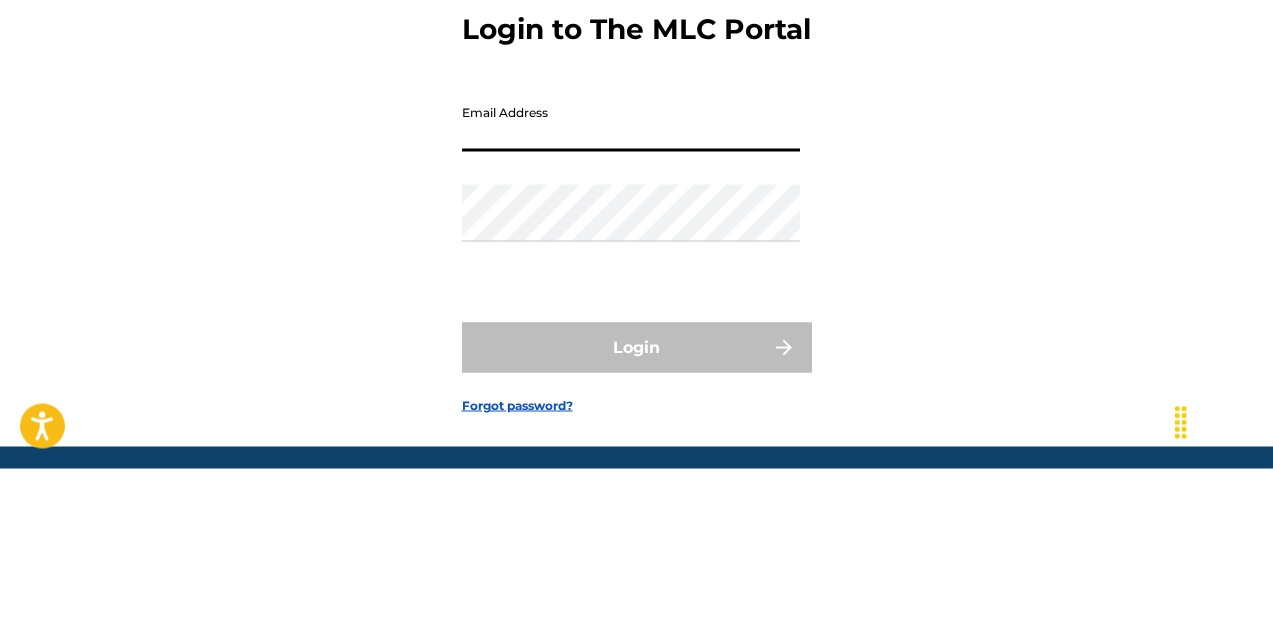 click on "Email Address" at bounding box center [631, 285] 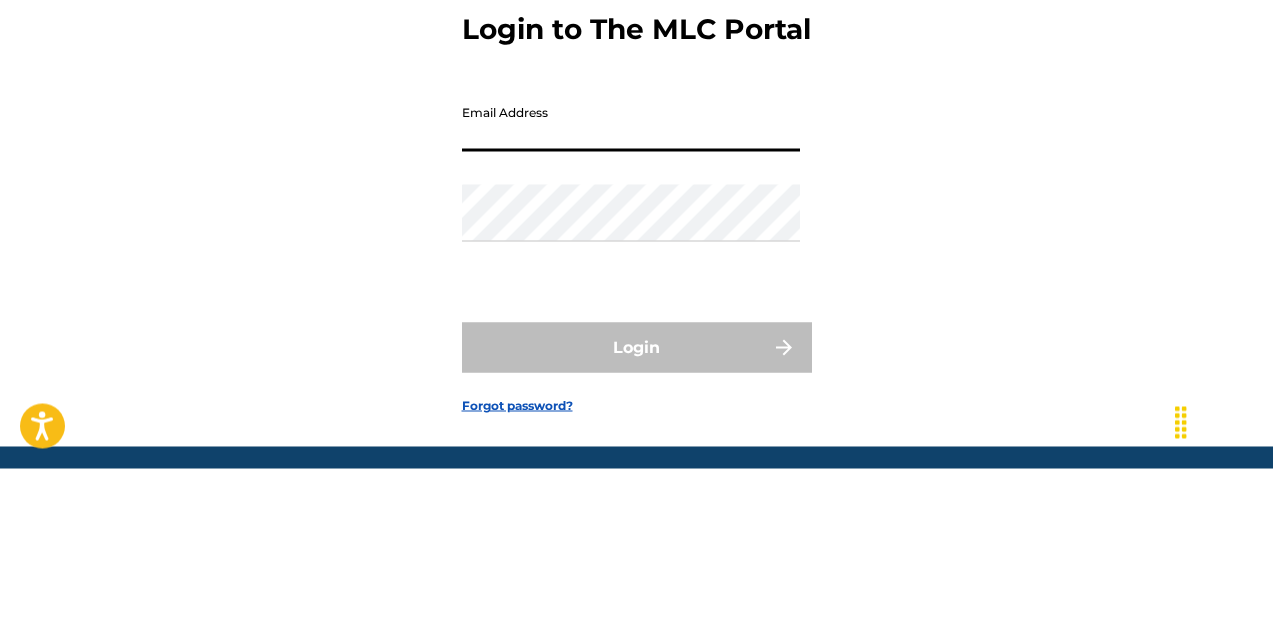 type on "[EMAIL]" 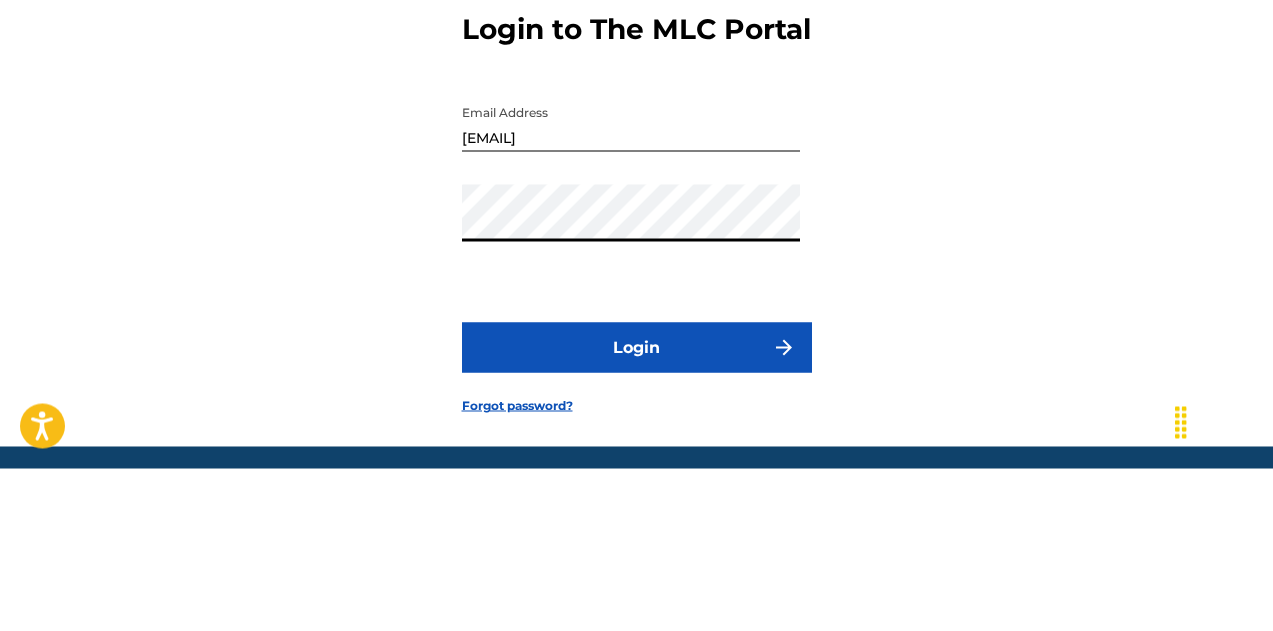 click on "Login" at bounding box center (637, 510) 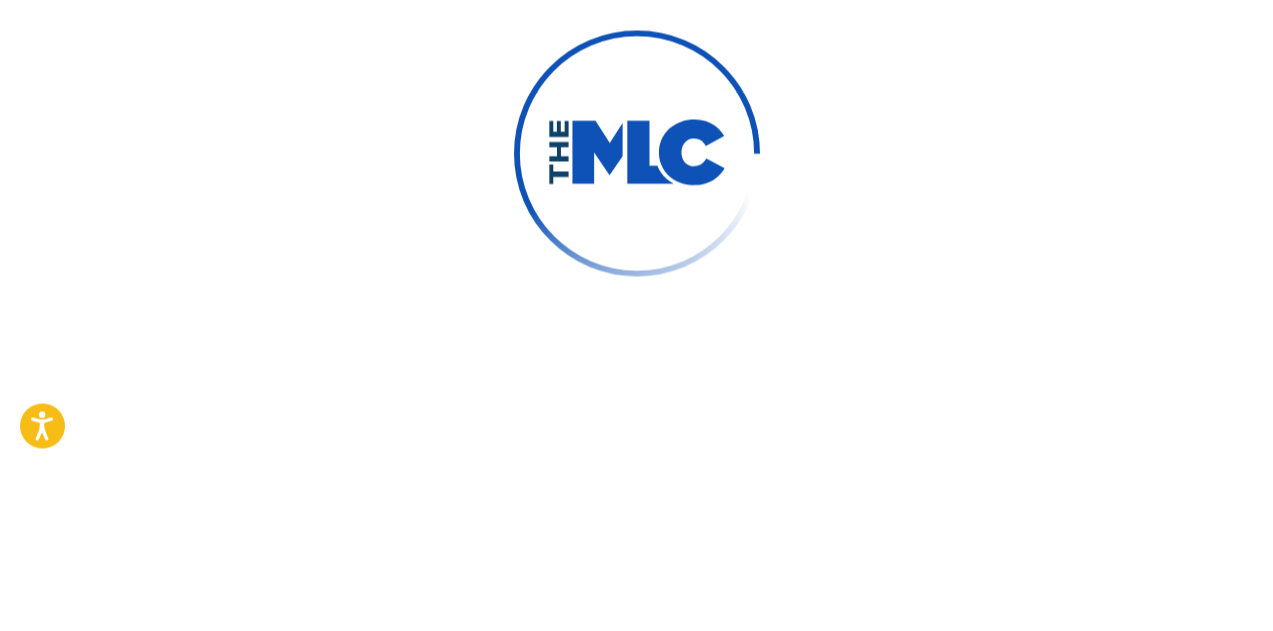 scroll, scrollTop: 6, scrollLeft: 0, axis: vertical 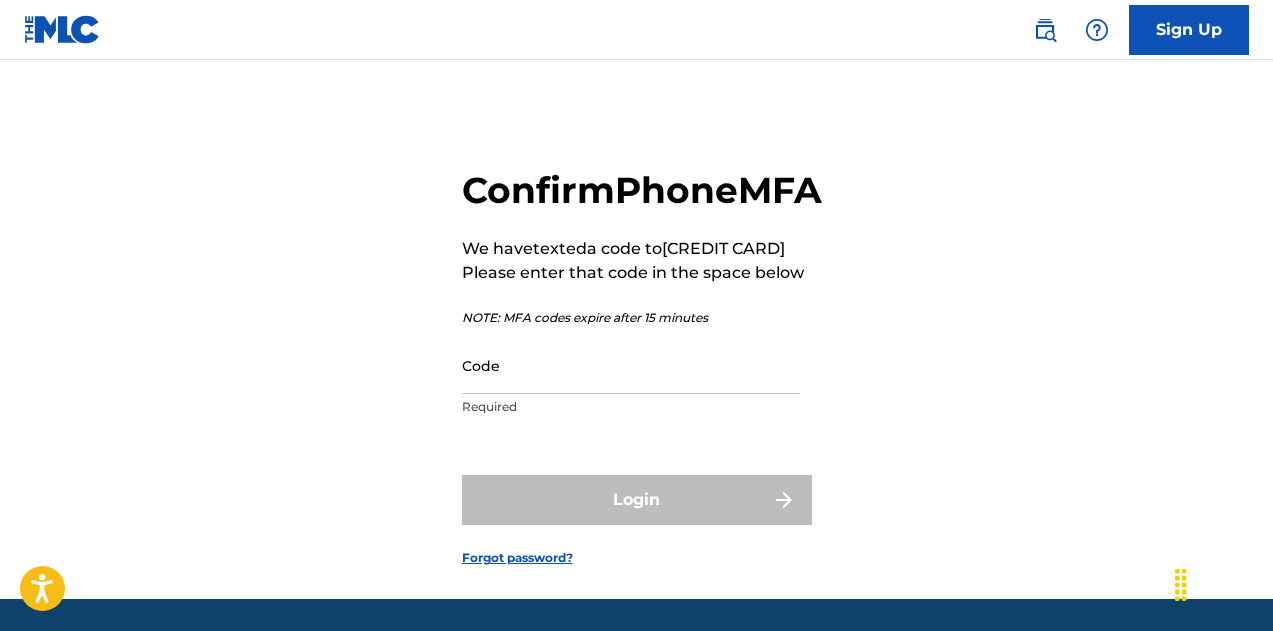 click on "Code" at bounding box center [631, 365] 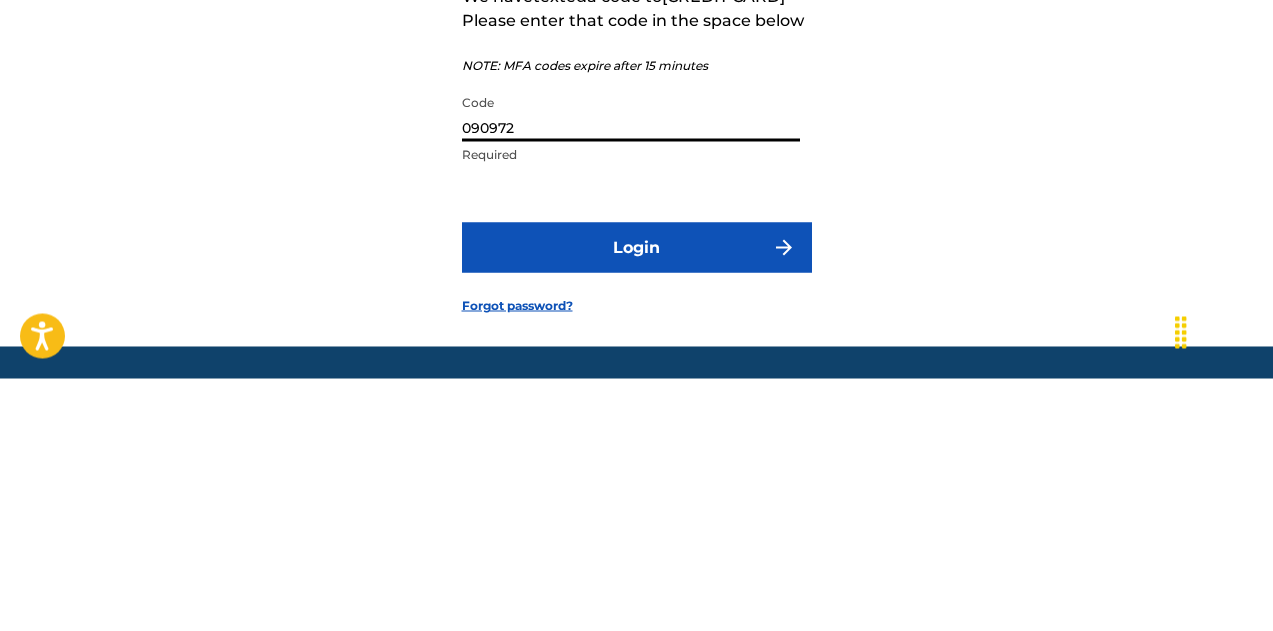 type on "090972" 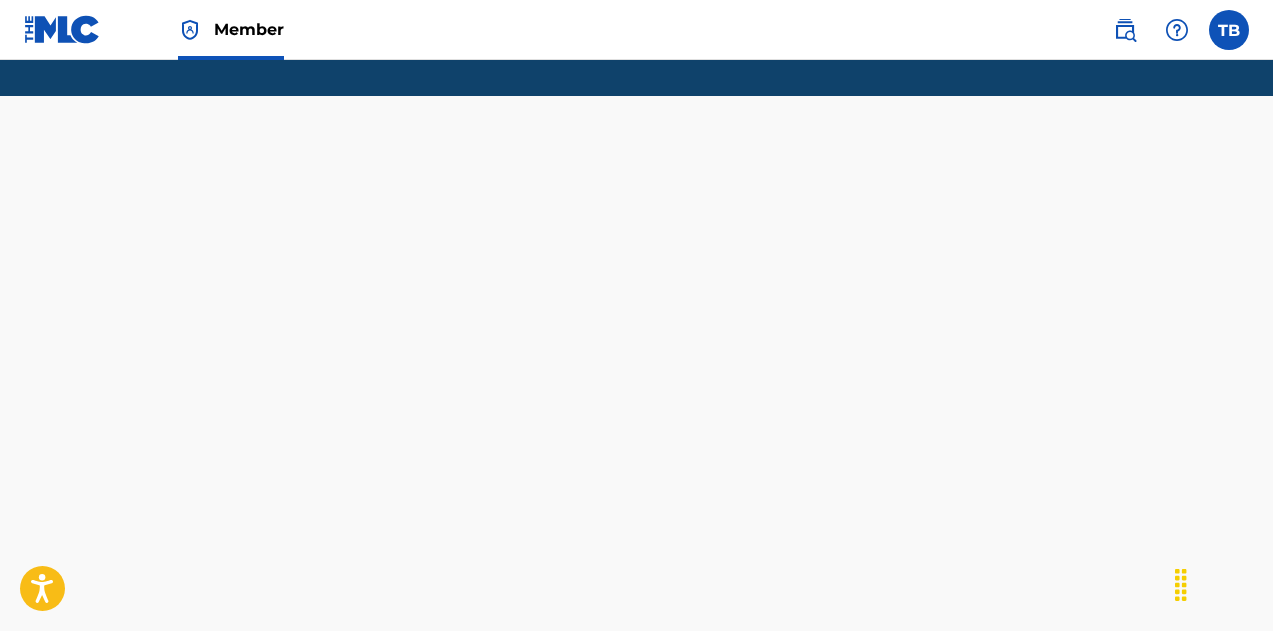 scroll, scrollTop: 0, scrollLeft: 0, axis: both 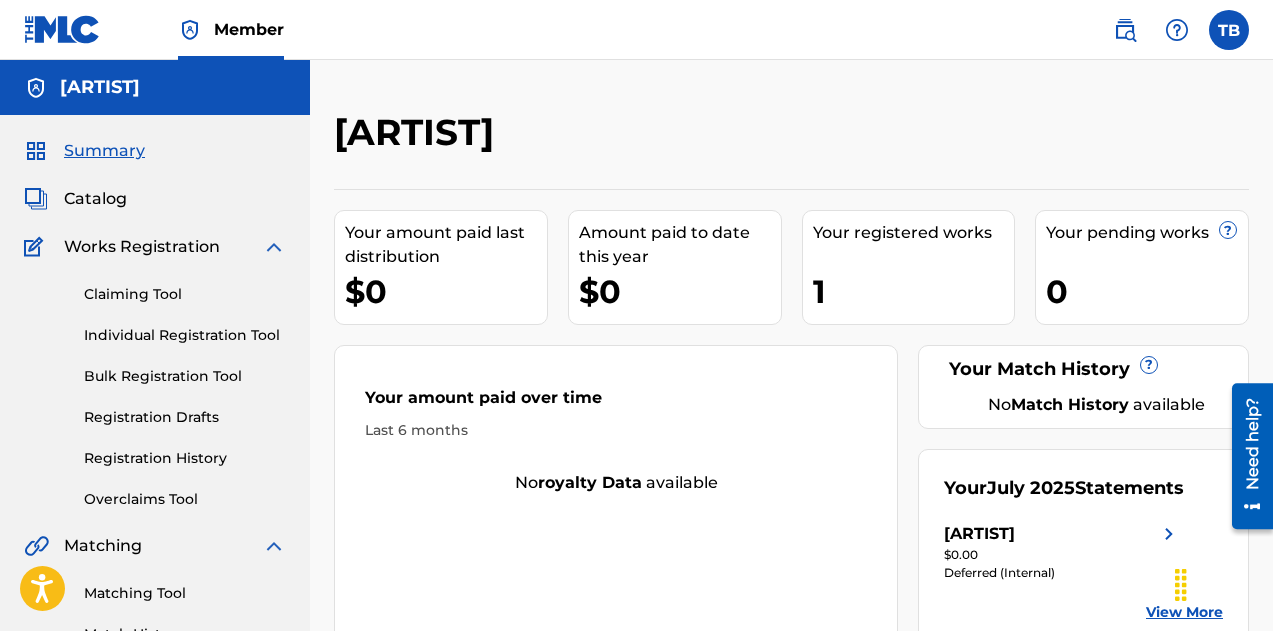 click on "Registration History" at bounding box center [185, 458] 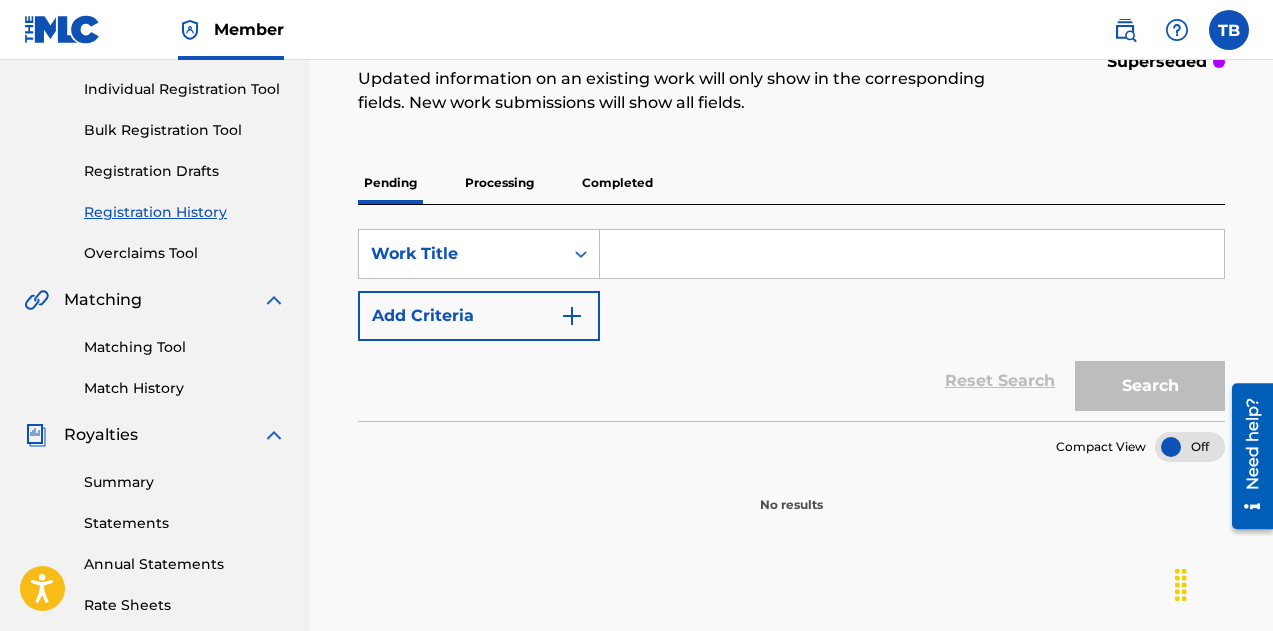 scroll, scrollTop: 249, scrollLeft: 0, axis: vertical 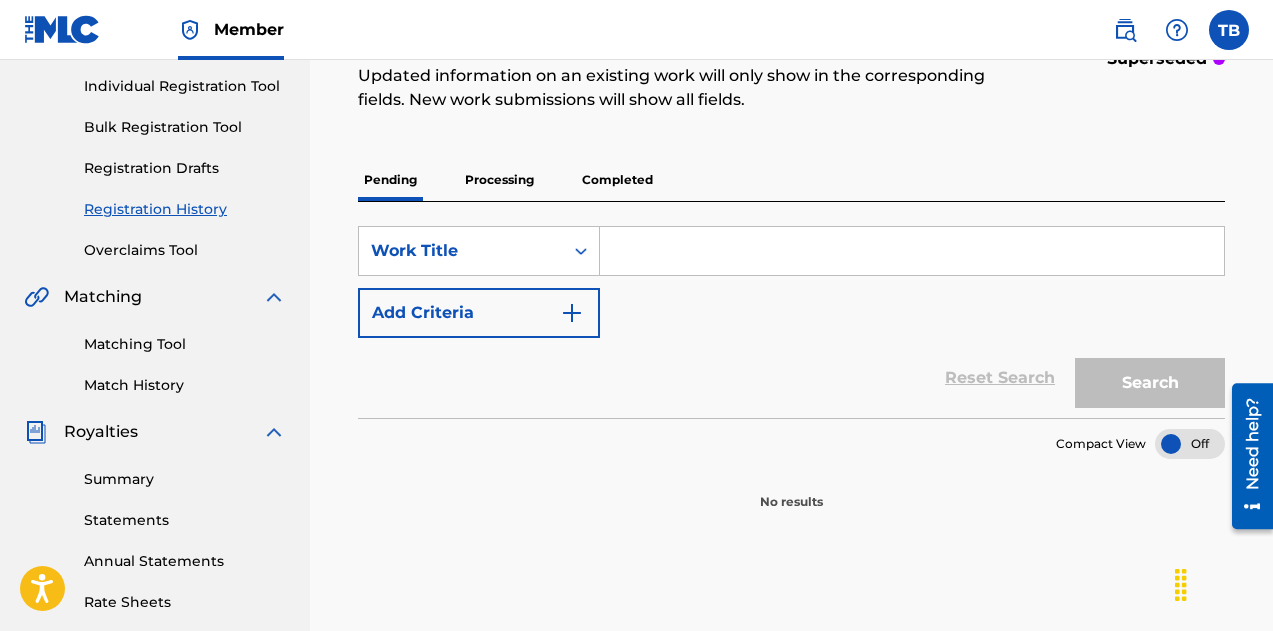 click on "Processing" at bounding box center (499, 180) 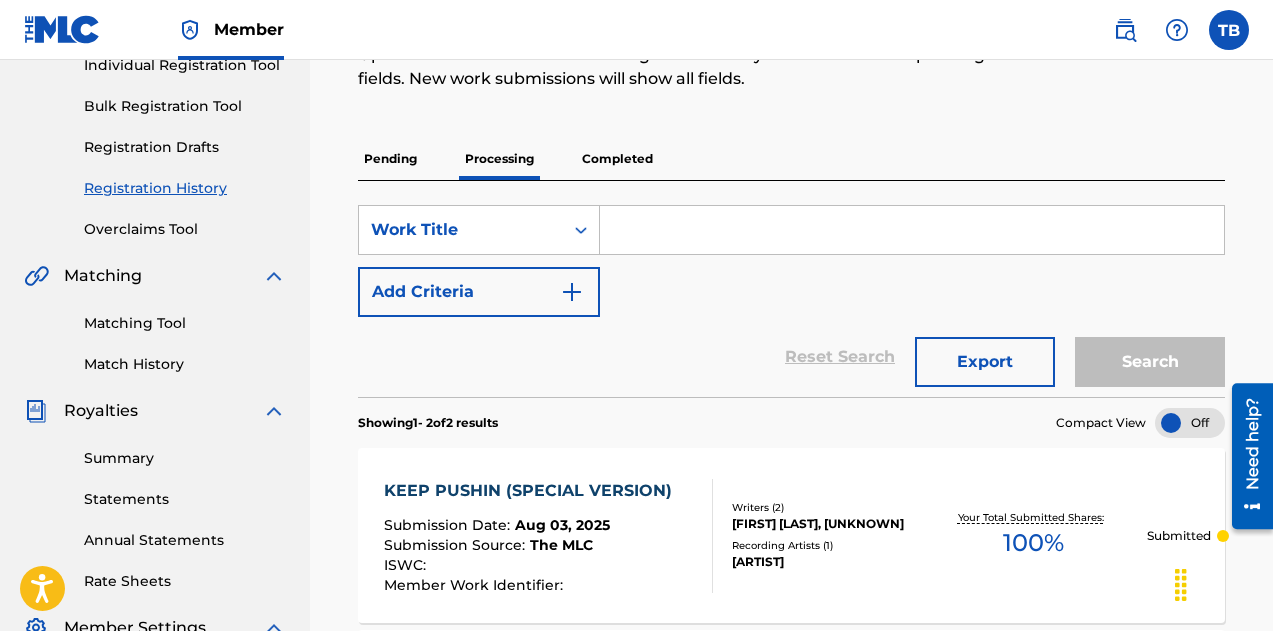 scroll, scrollTop: 269, scrollLeft: 0, axis: vertical 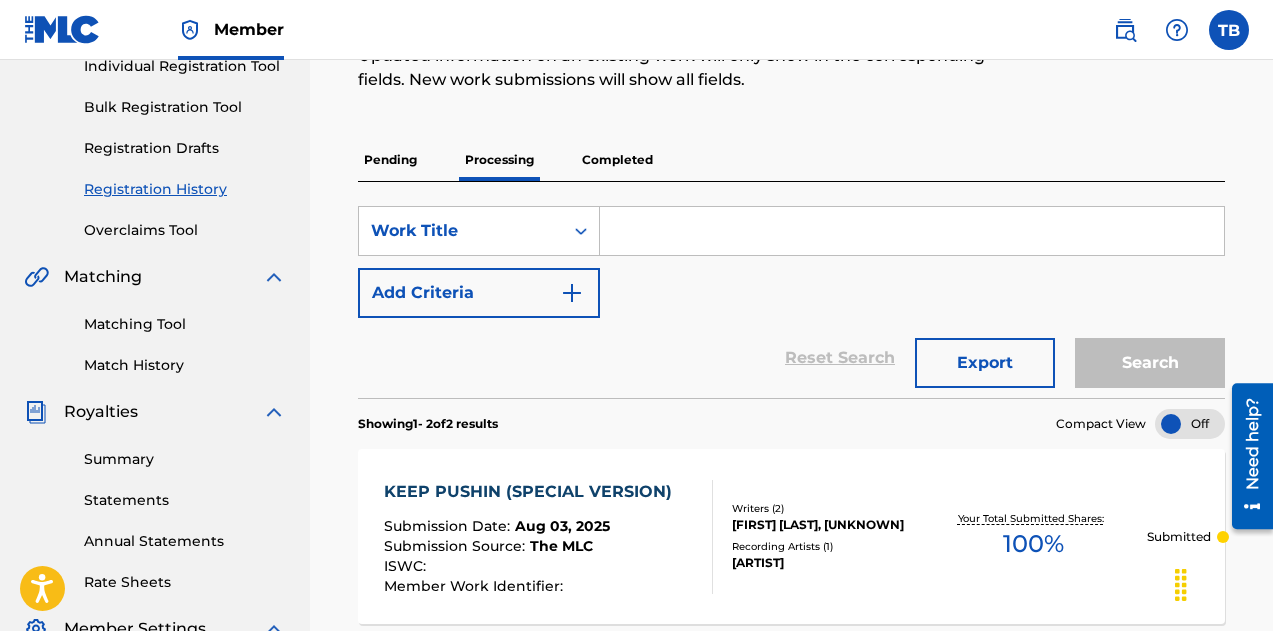 click on "Completed" at bounding box center [617, 160] 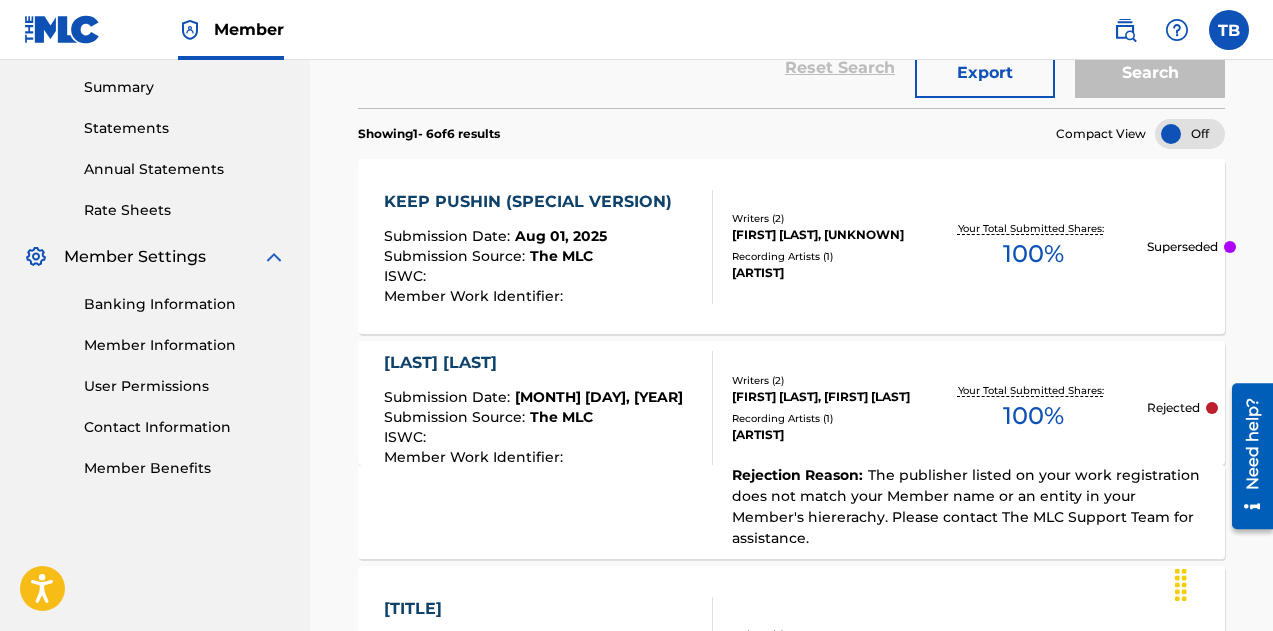 scroll, scrollTop: 642, scrollLeft: 0, axis: vertical 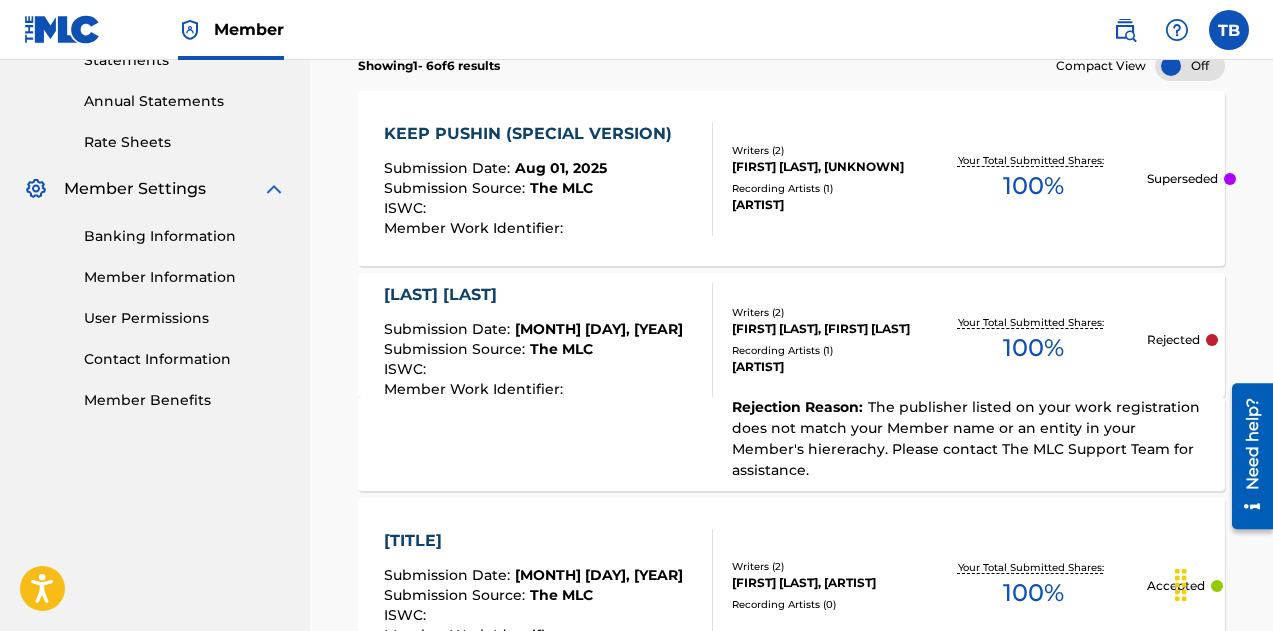click on "[LAST] [LAST] Submission Date : [MONTH] [DAY], [YEAR] Submission Source : The MLC ISWC : Member Work Identifier : Writers ( 2 ) [FIRST] [LAST], [FIRST] [LAST] Recording Artists ( 1 ) [ARTIST] Your Total Submitted Shares: 100 % Rejected" at bounding box center [791, 335] 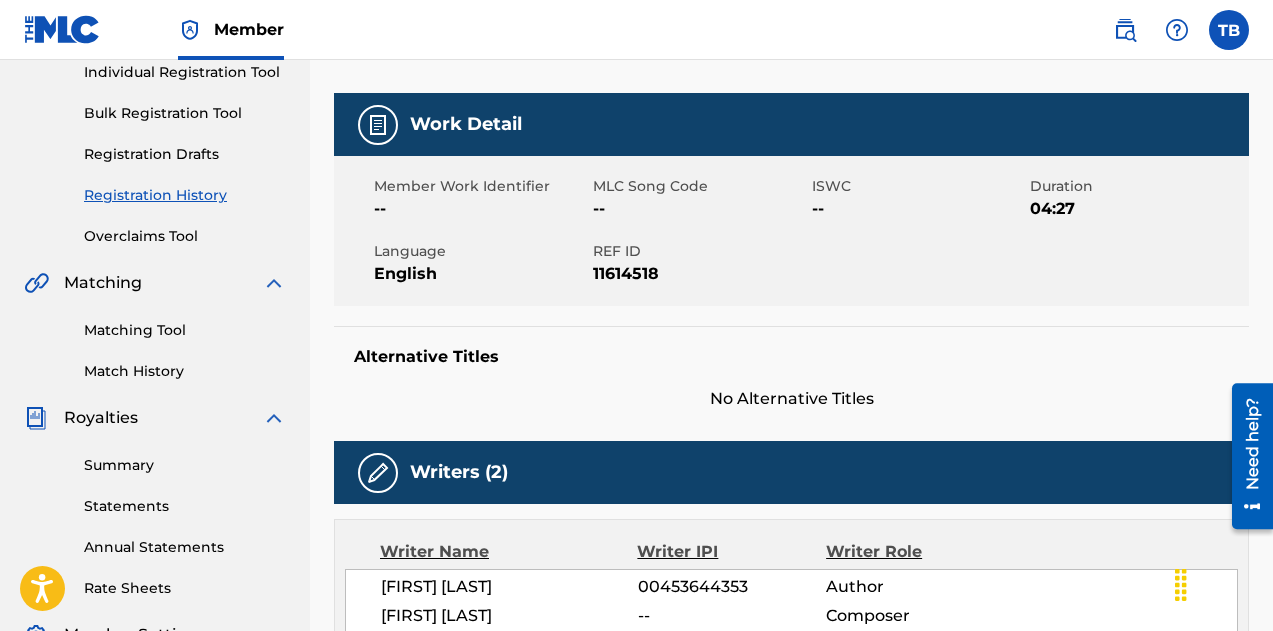 scroll, scrollTop: 0, scrollLeft: 0, axis: both 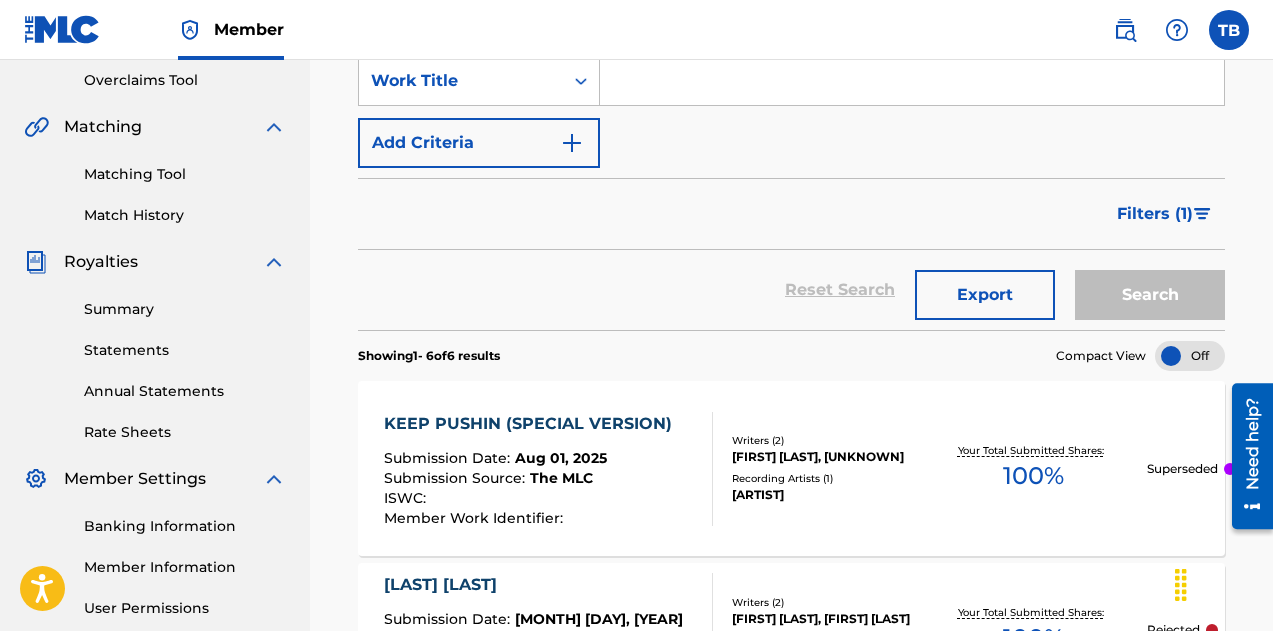 click on "KEEP PUSHIN (SPECIAL VERSION)" at bounding box center [533, 424] 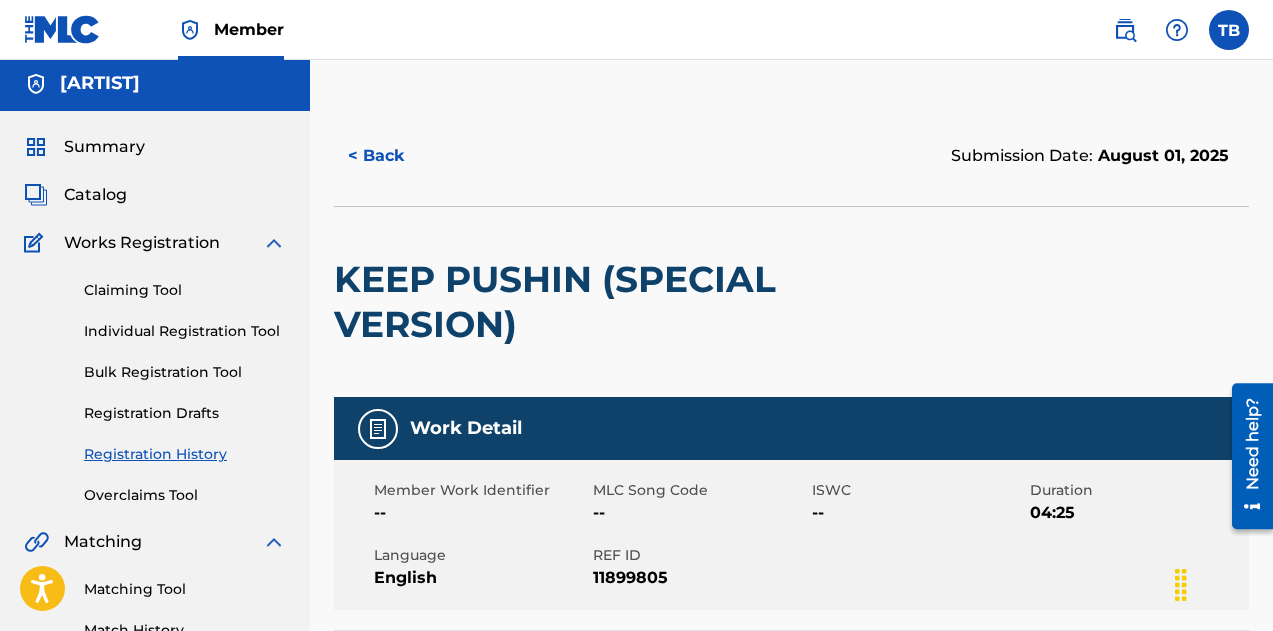 scroll, scrollTop: 0, scrollLeft: 0, axis: both 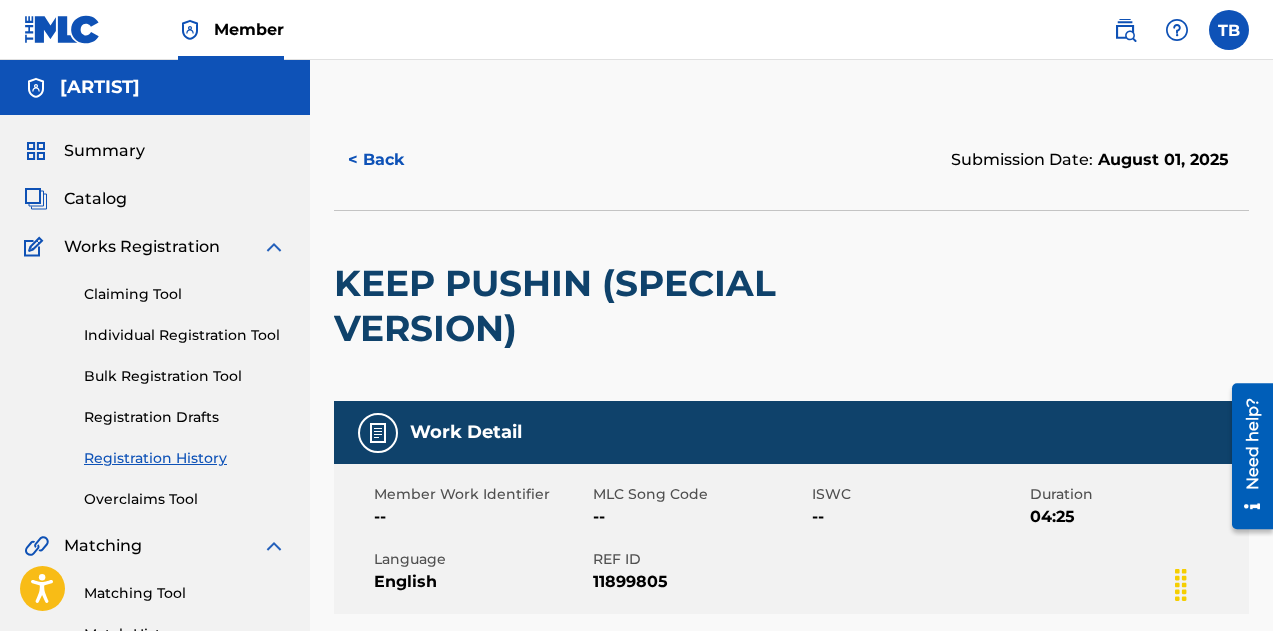 click on "Work Detail" at bounding box center [791, 432] 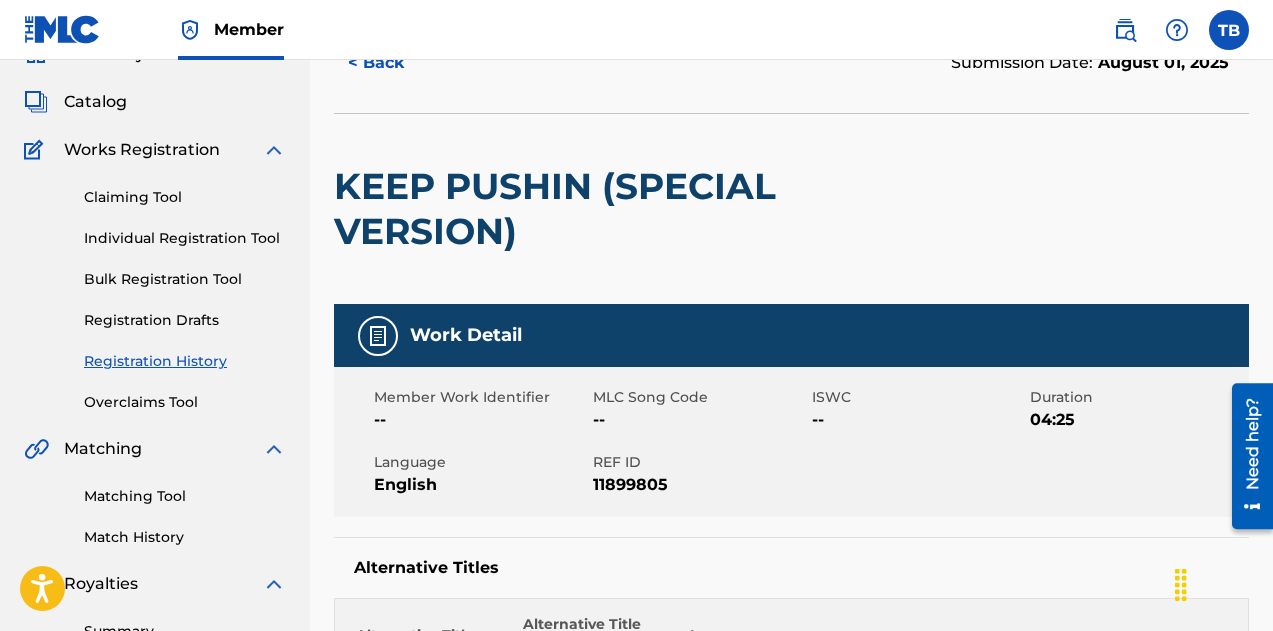 scroll, scrollTop: 0, scrollLeft: 0, axis: both 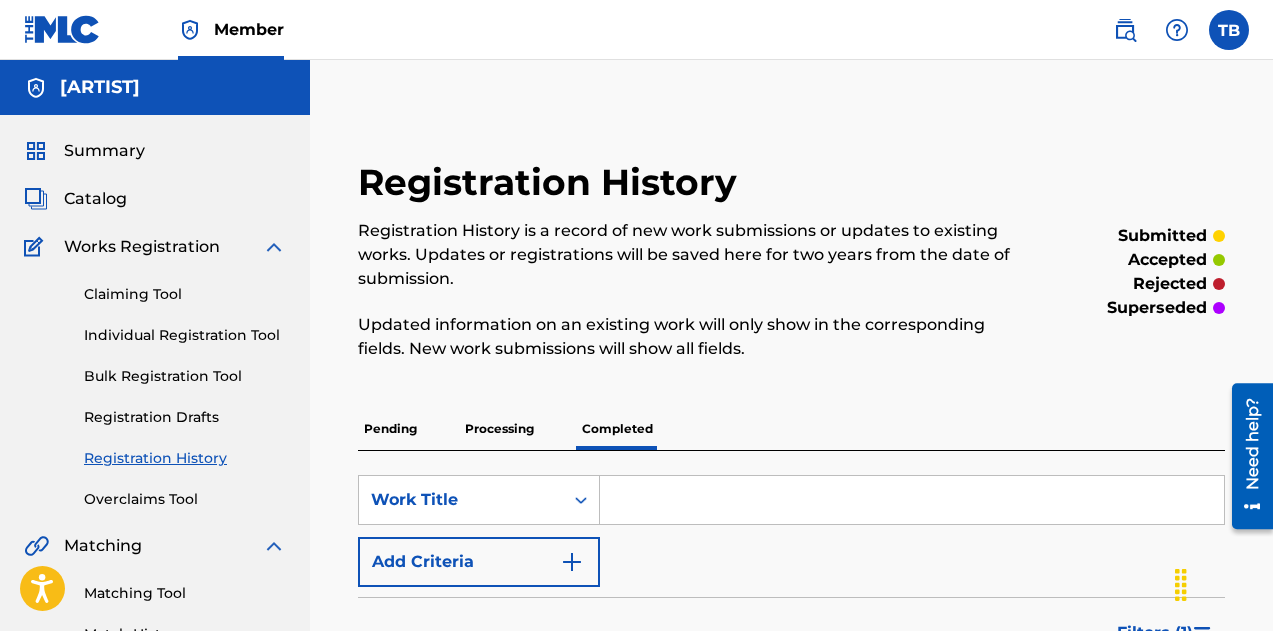 click on "Individual Registration Tool" at bounding box center (185, 335) 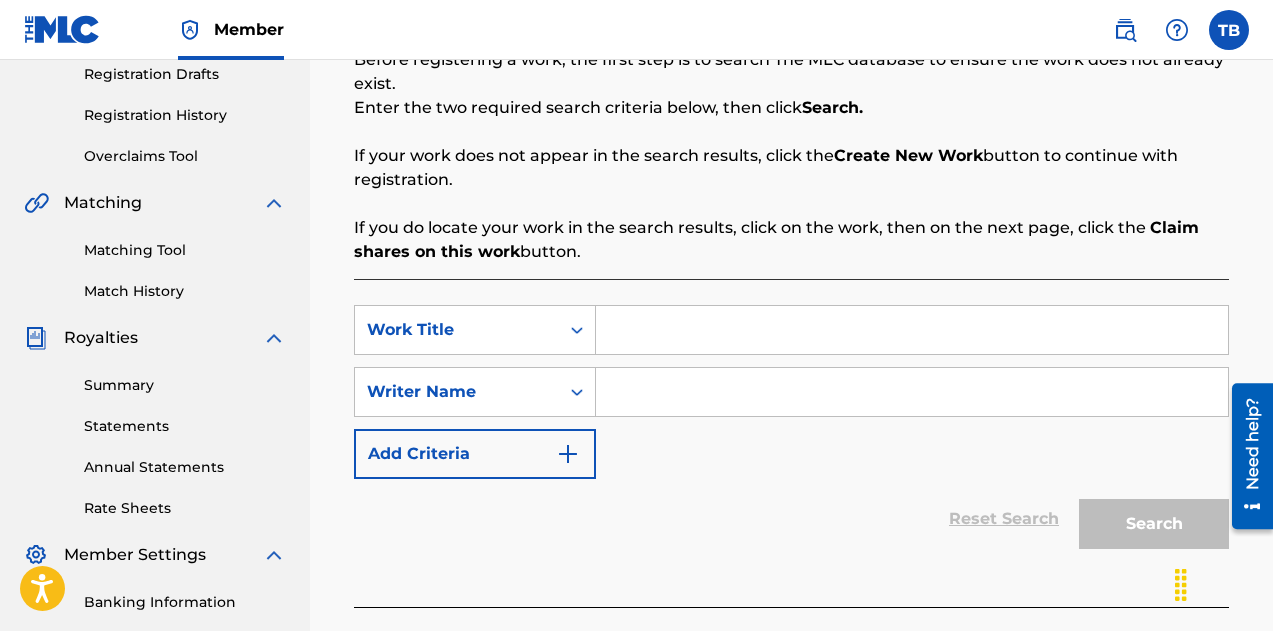 scroll, scrollTop: 341, scrollLeft: 0, axis: vertical 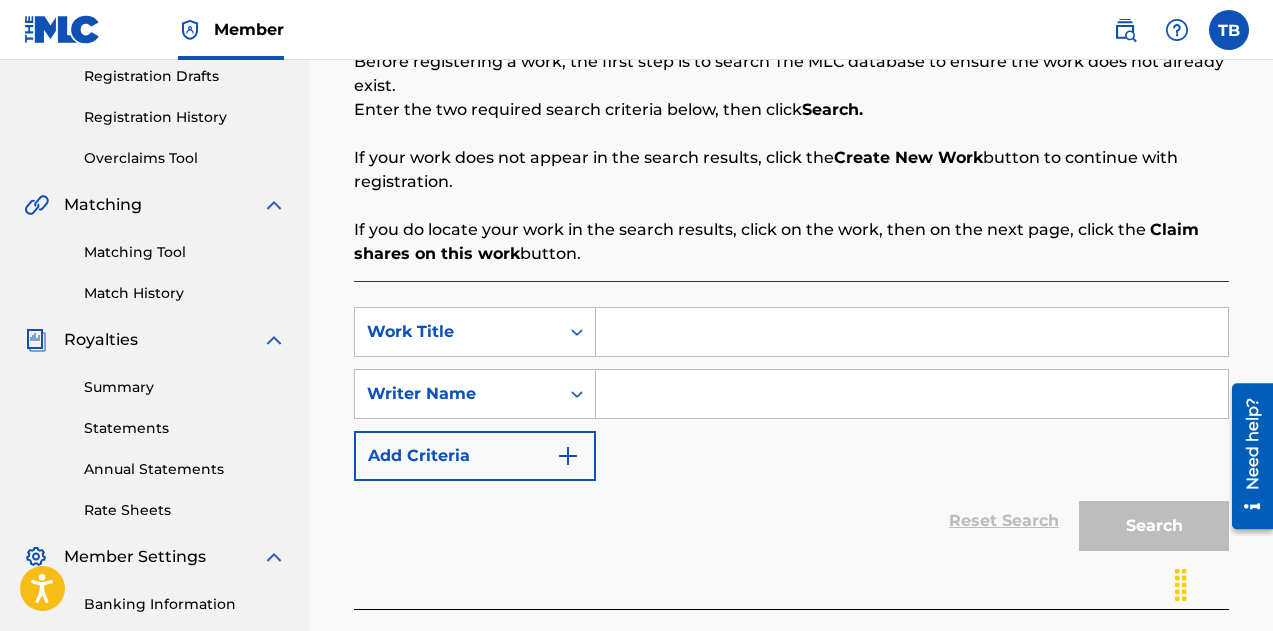 click at bounding box center [912, 332] 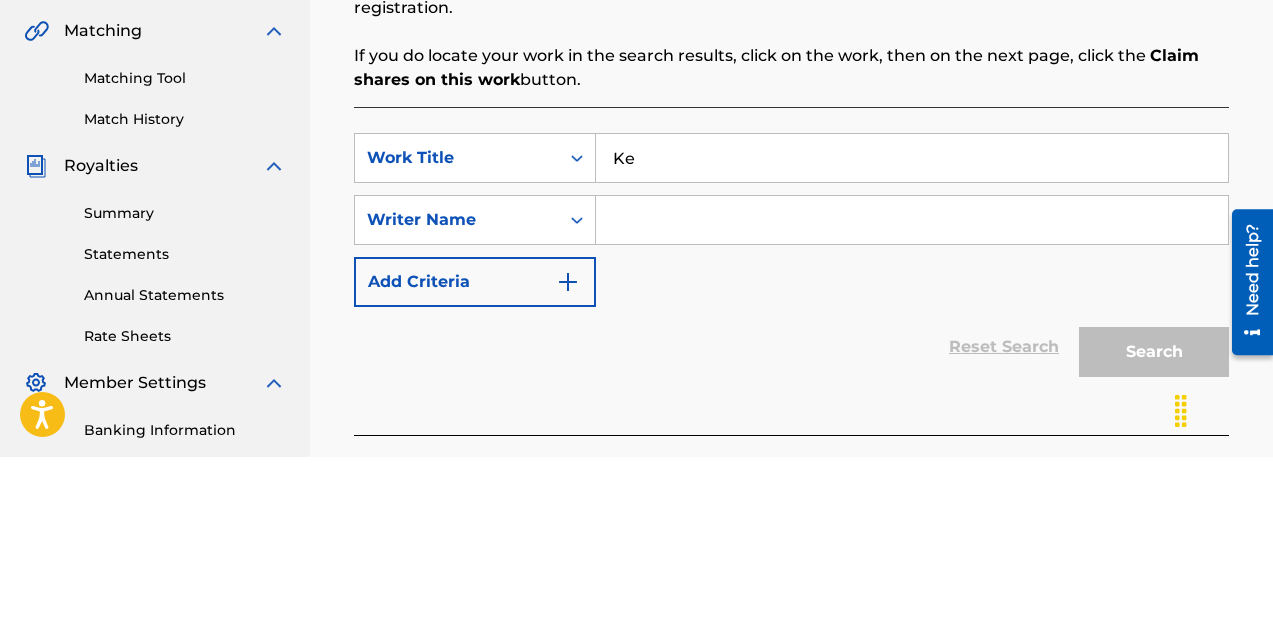 type on "K" 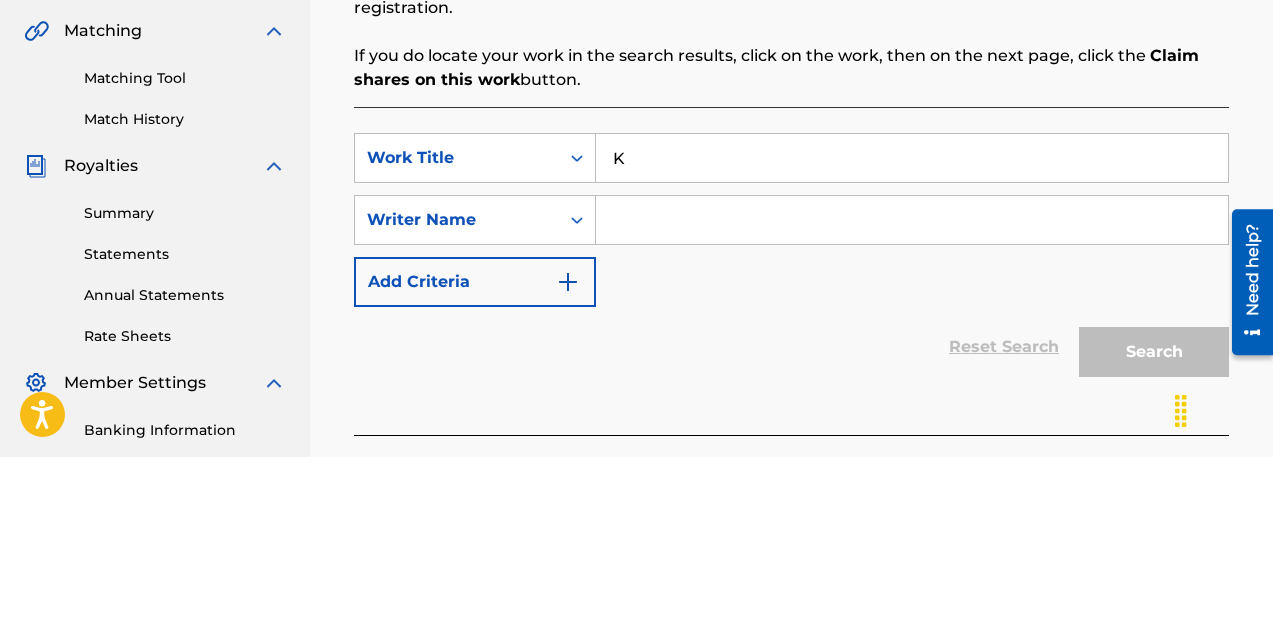 type 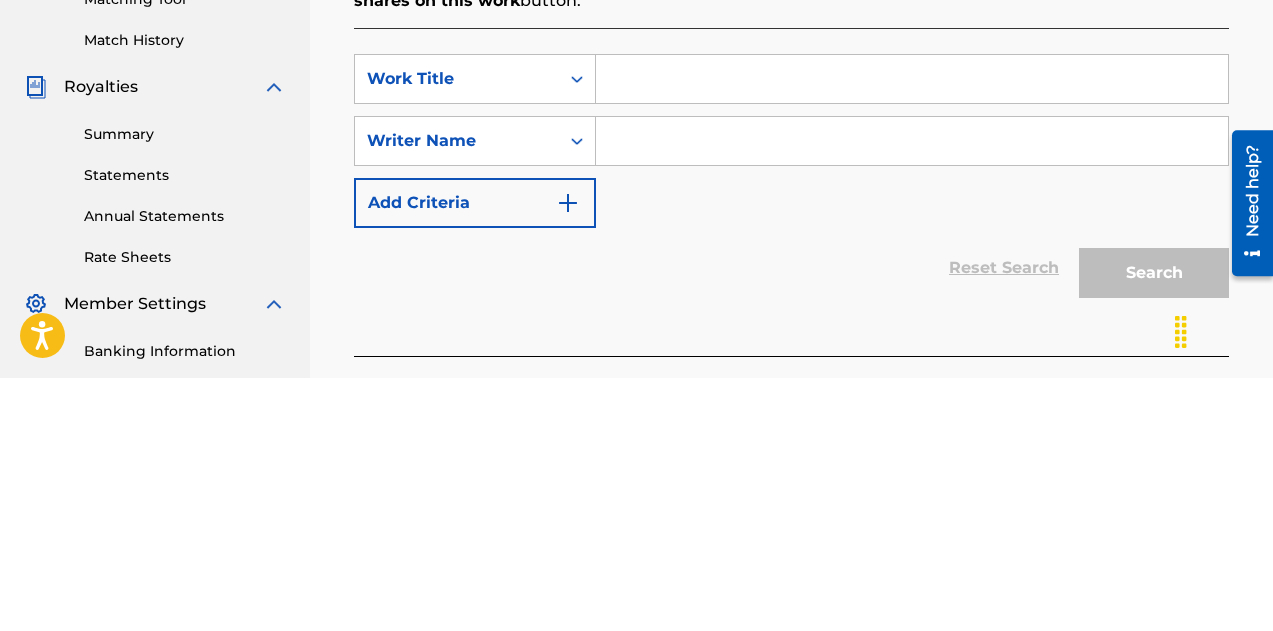 click at bounding box center (912, 394) 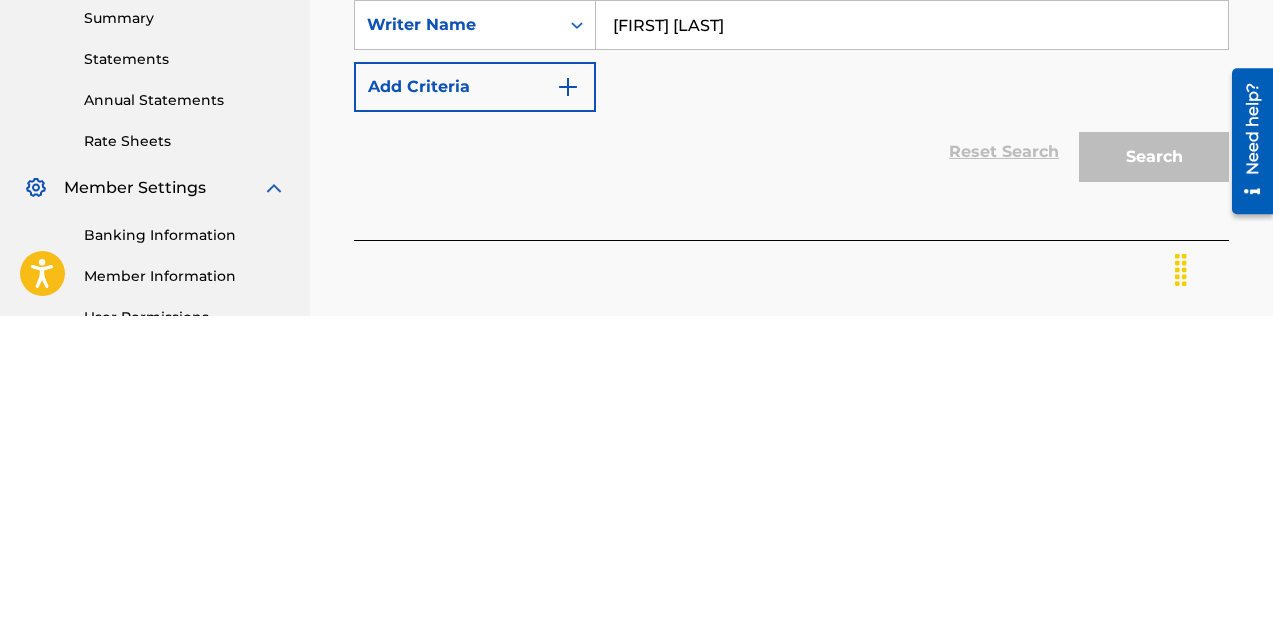 scroll, scrollTop: 403, scrollLeft: 0, axis: vertical 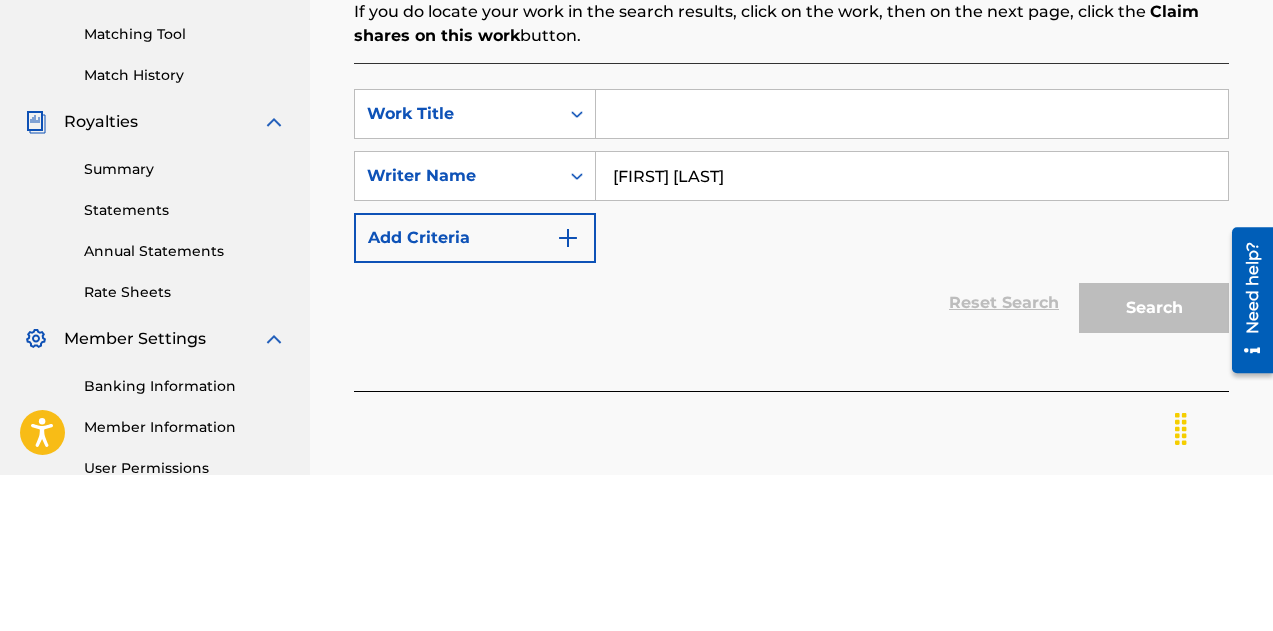 click at bounding box center [912, 270] 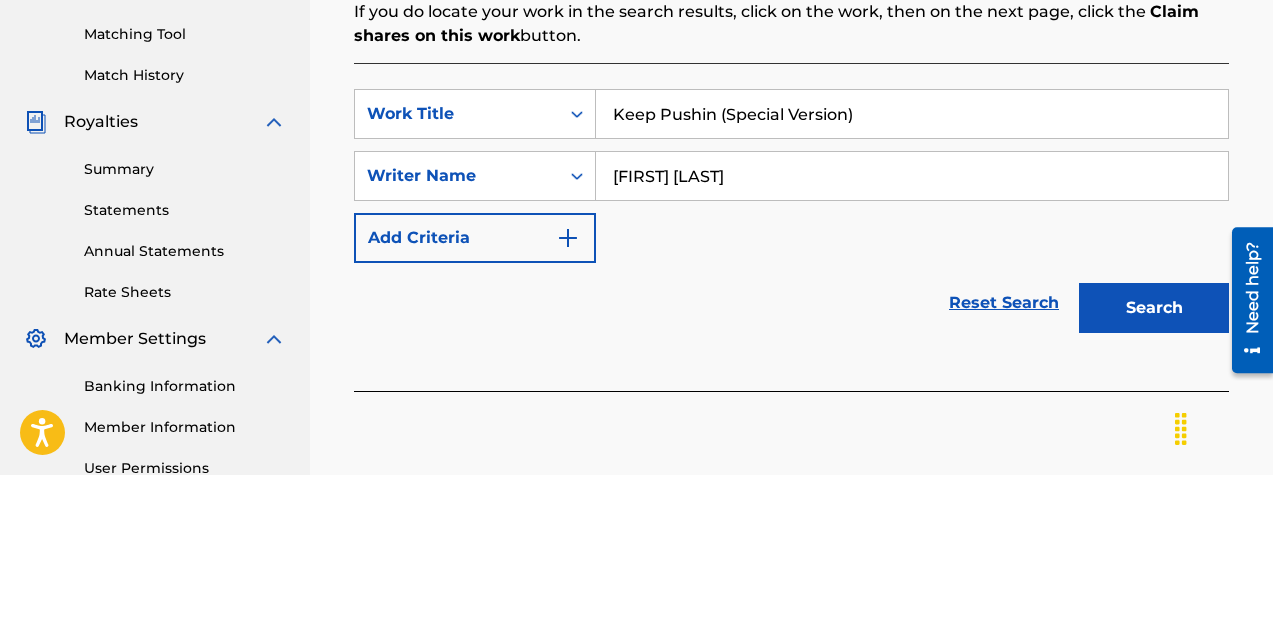 type on "Keep Pushin (Special Version)" 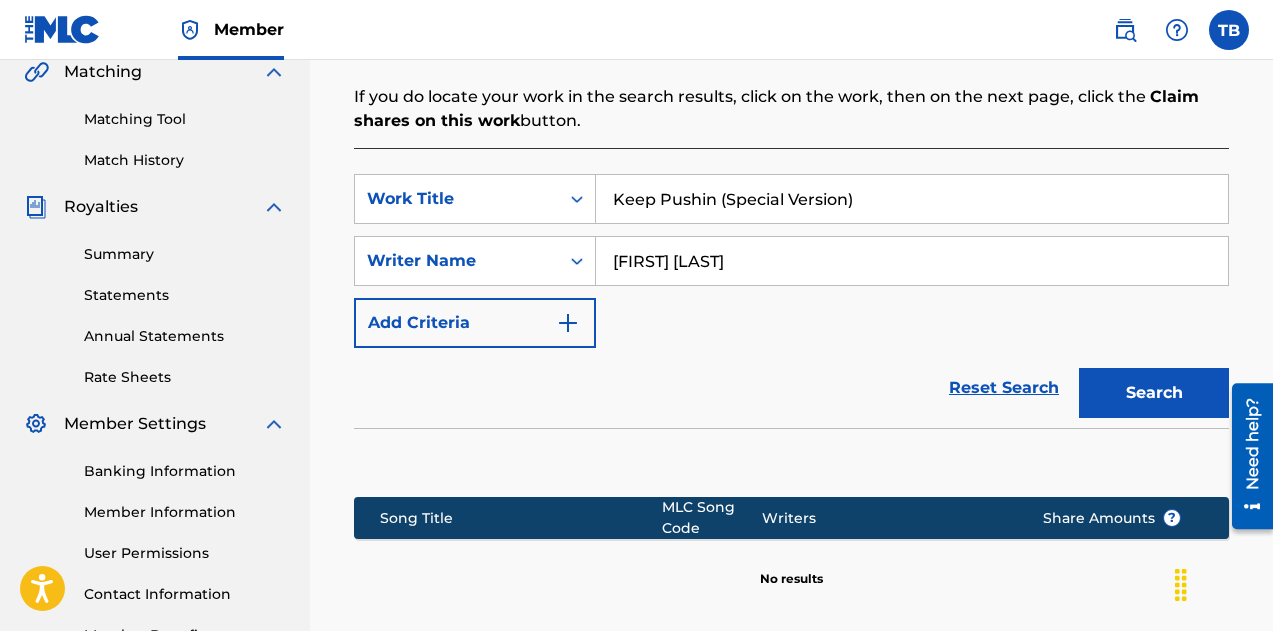 scroll, scrollTop: 475, scrollLeft: 0, axis: vertical 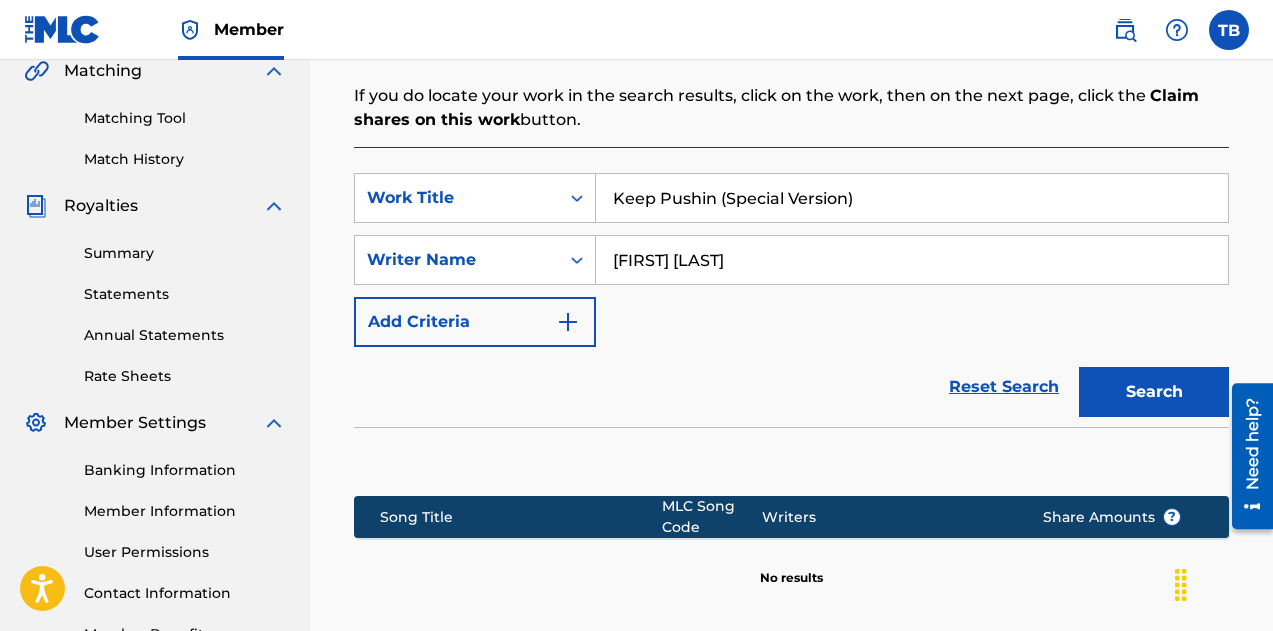 click on "Search" at bounding box center (1154, 392) 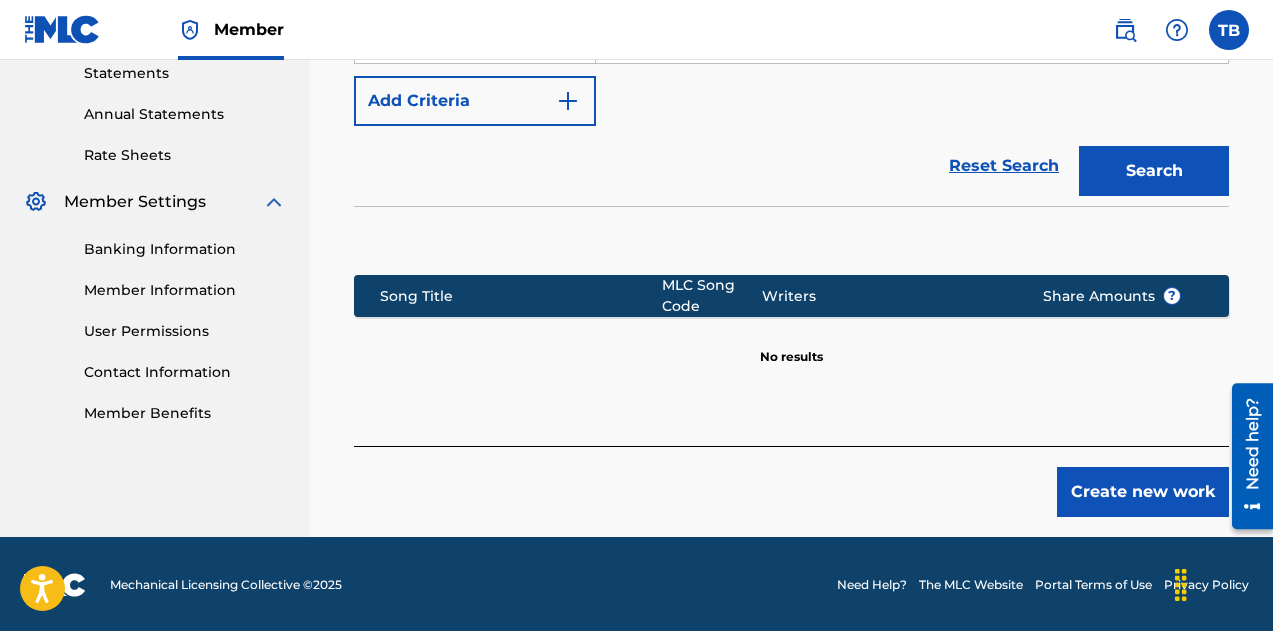 click on "Create new work" at bounding box center (1143, 492) 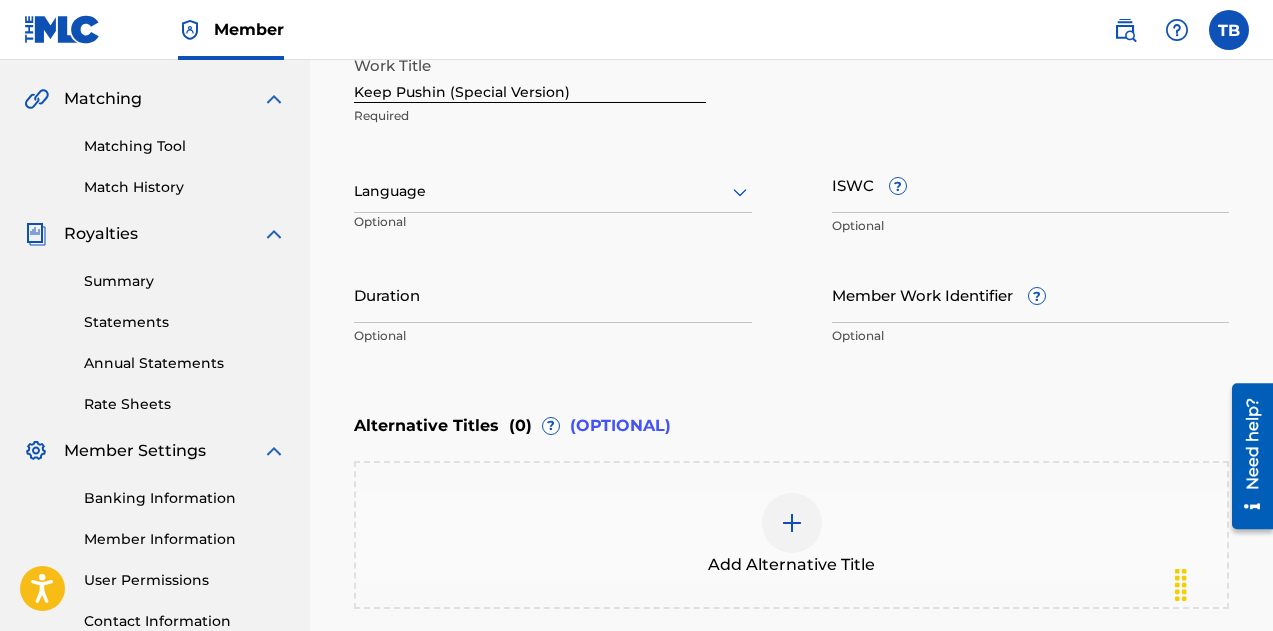 scroll, scrollTop: 450, scrollLeft: 0, axis: vertical 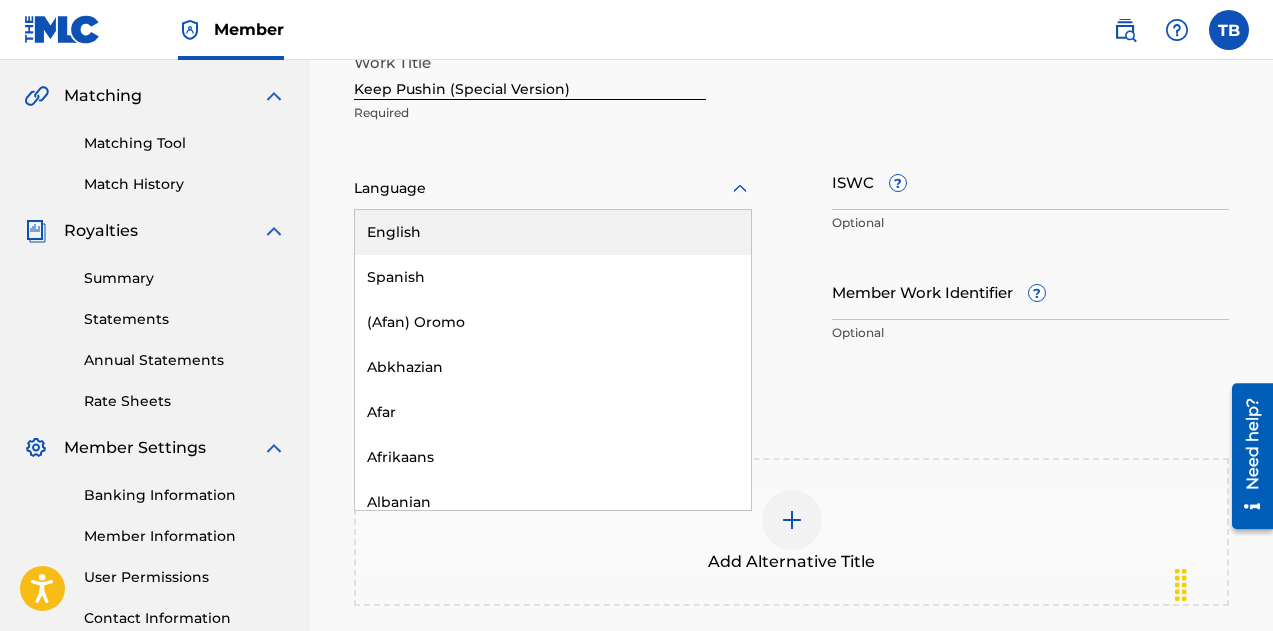 click on "English" at bounding box center (553, 232) 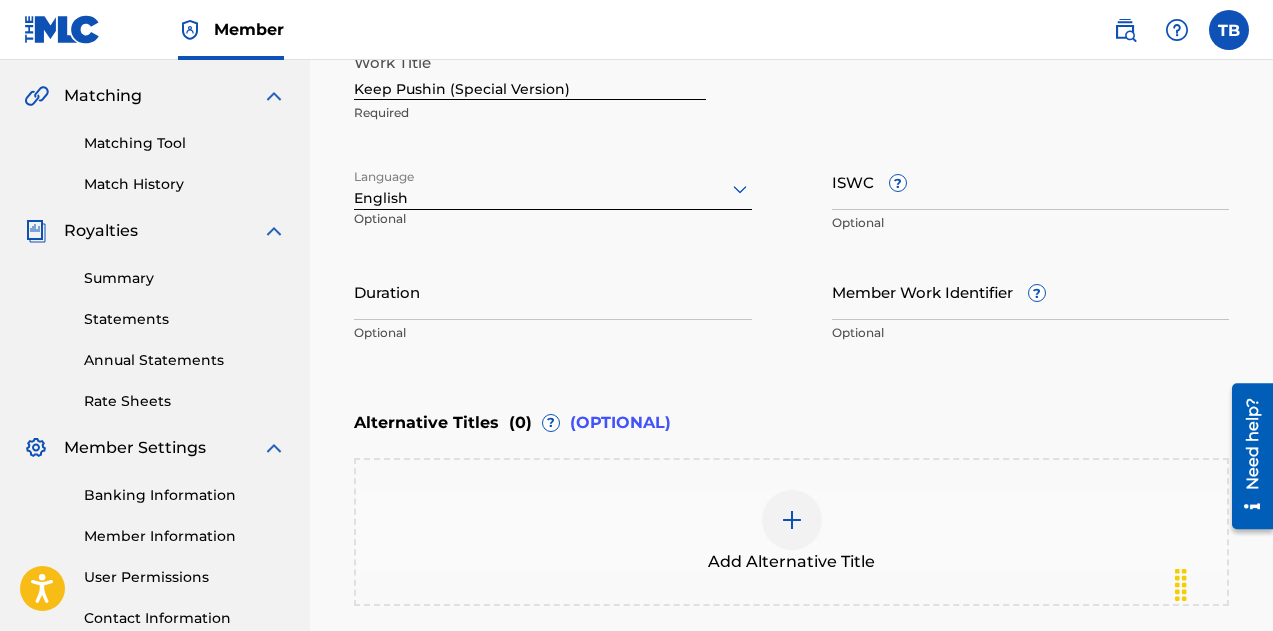 click on "Duration" at bounding box center (553, 291) 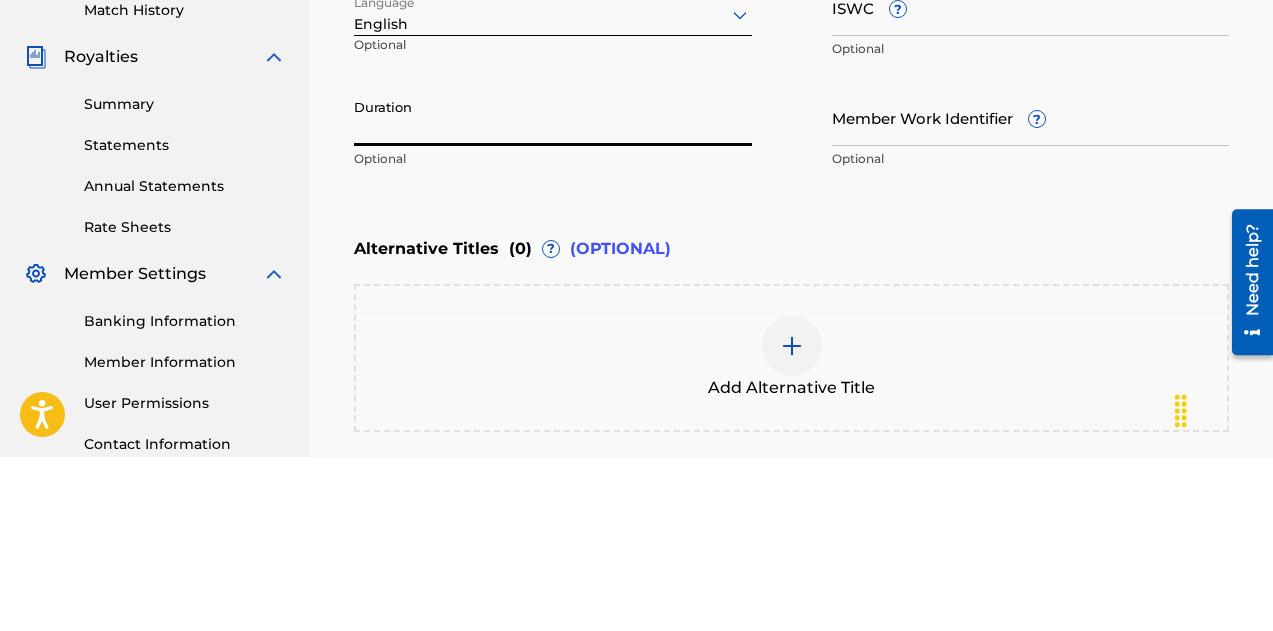 click on "Duration" at bounding box center (553, 291) 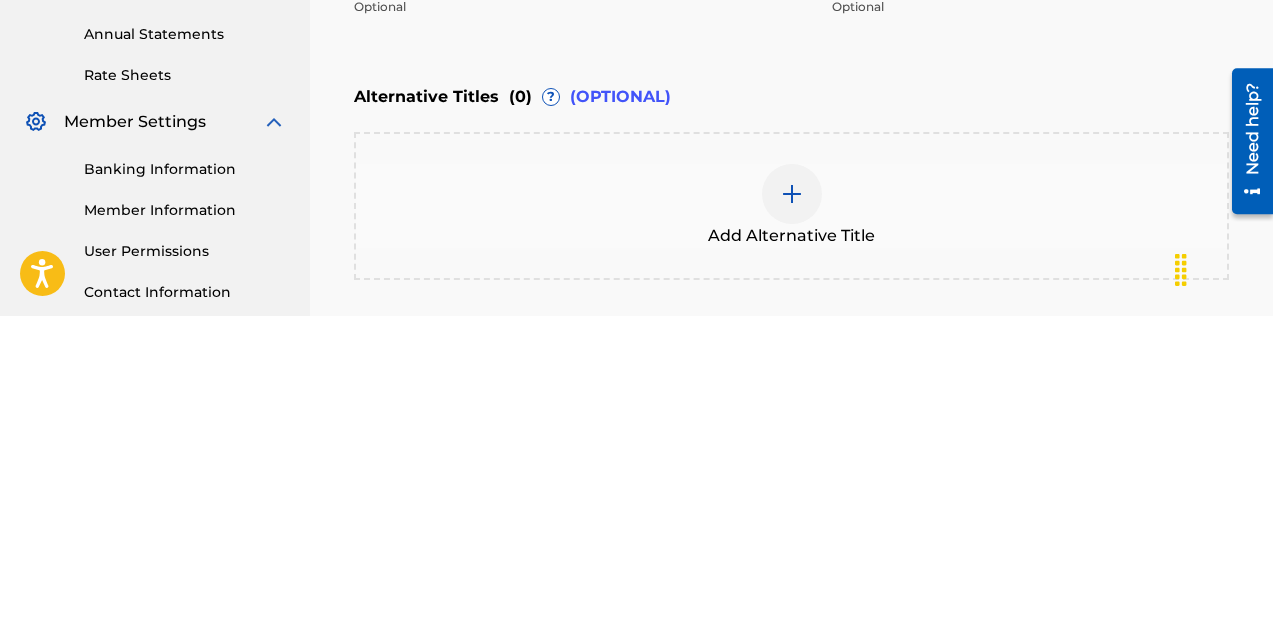 scroll, scrollTop: 462, scrollLeft: 0, axis: vertical 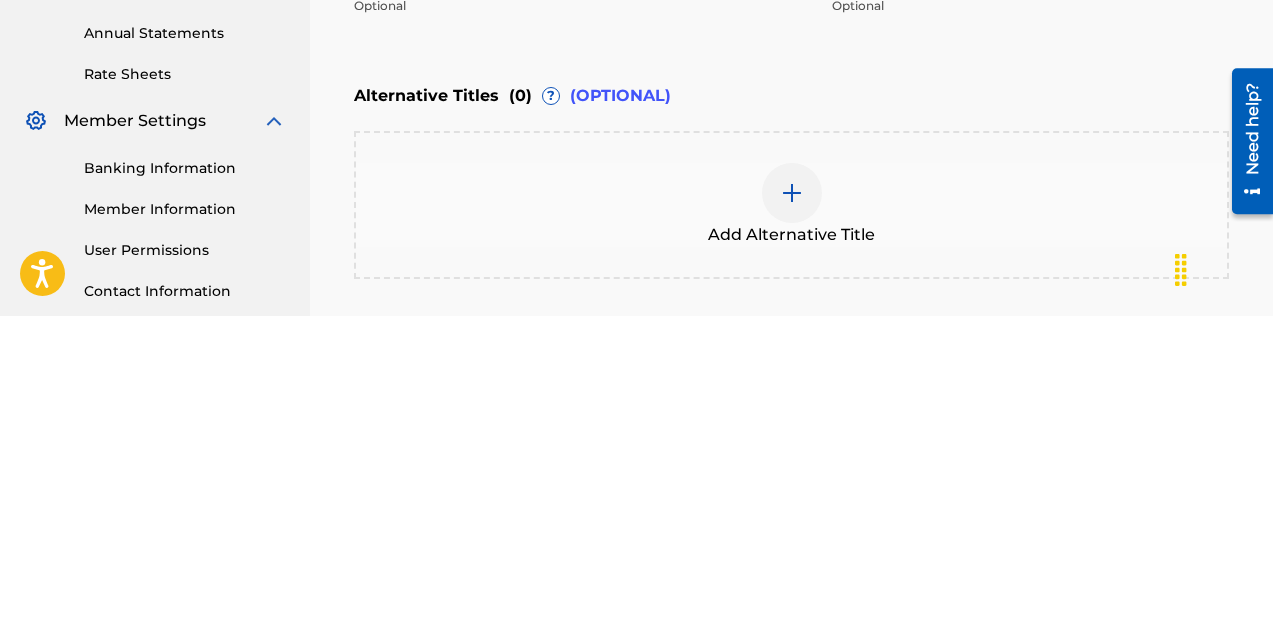 type on "04:25" 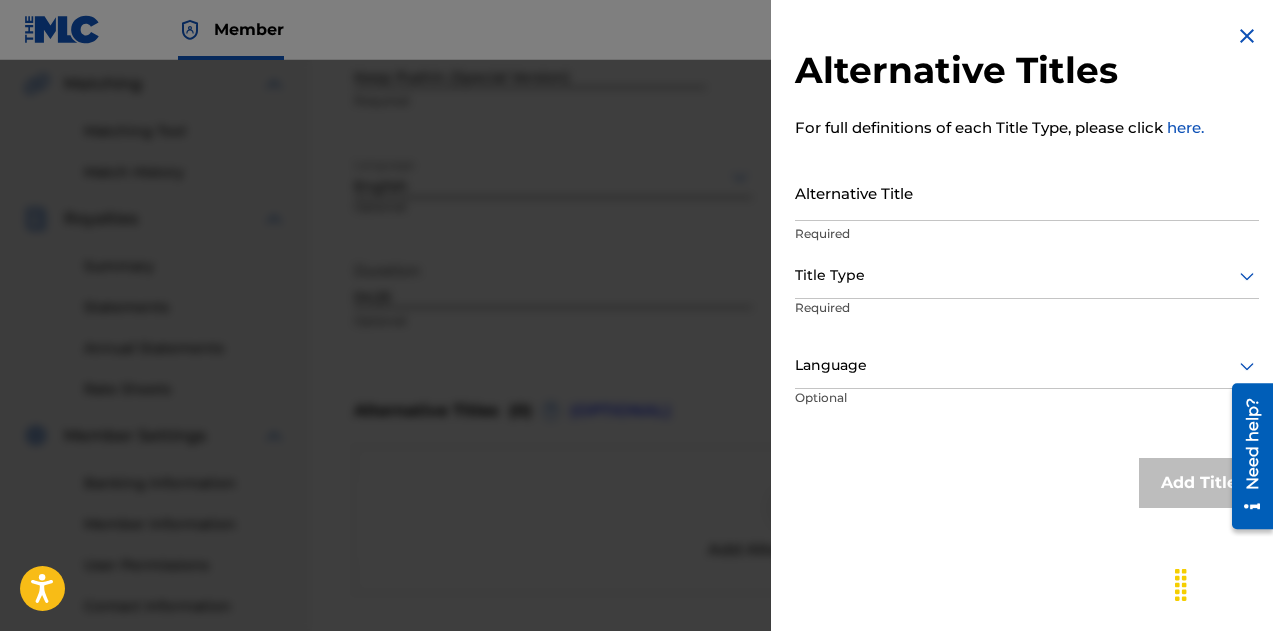click on "Alternative Titles For full definitions of each Title Type, please click   here. Alternative Title   Required Title Type Required Language Optional Add Title" at bounding box center (1027, 266) 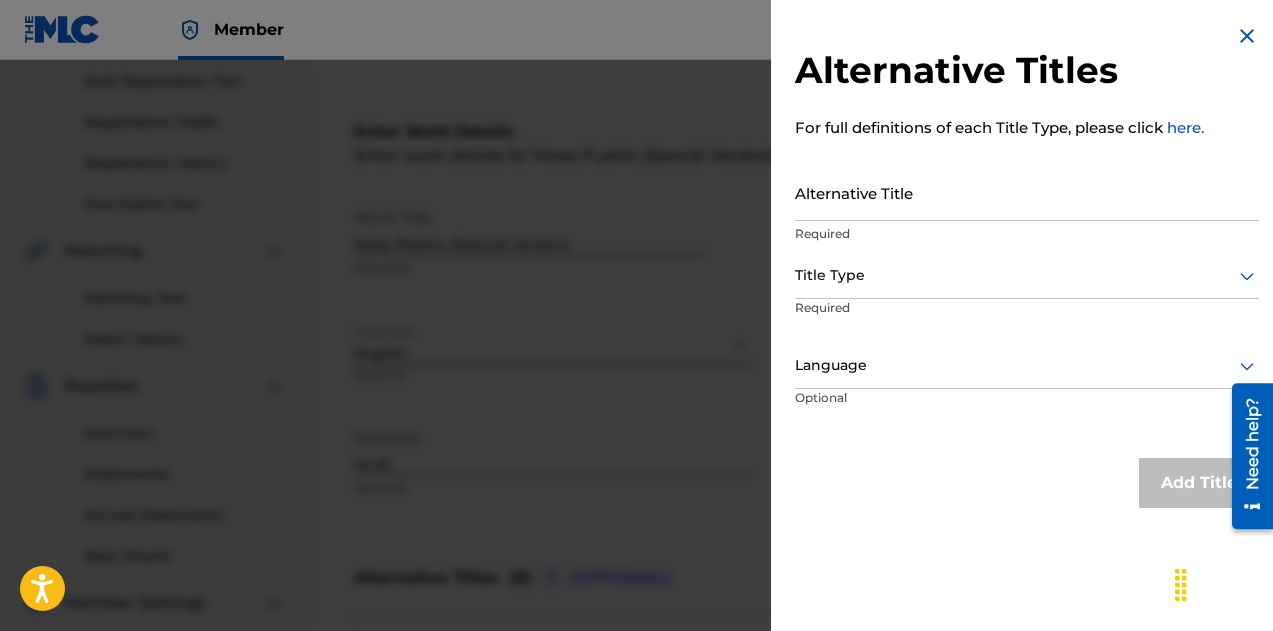 scroll, scrollTop: 294, scrollLeft: 0, axis: vertical 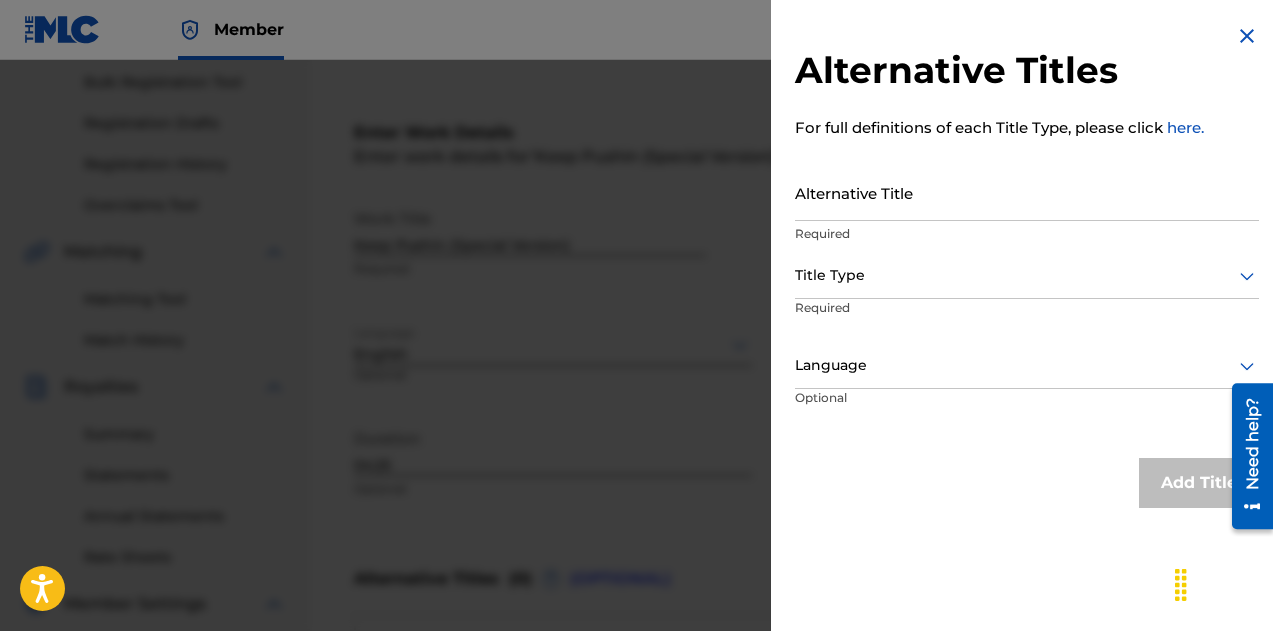 click at bounding box center (1247, 36) 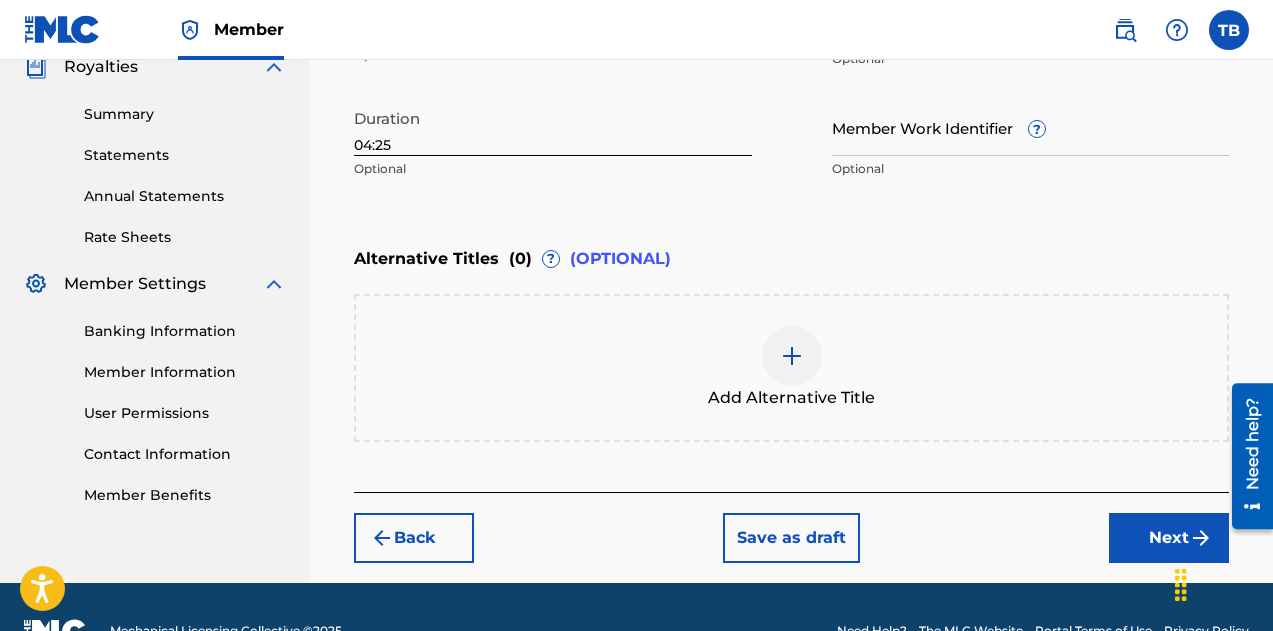 click on "Next" at bounding box center [1169, 538] 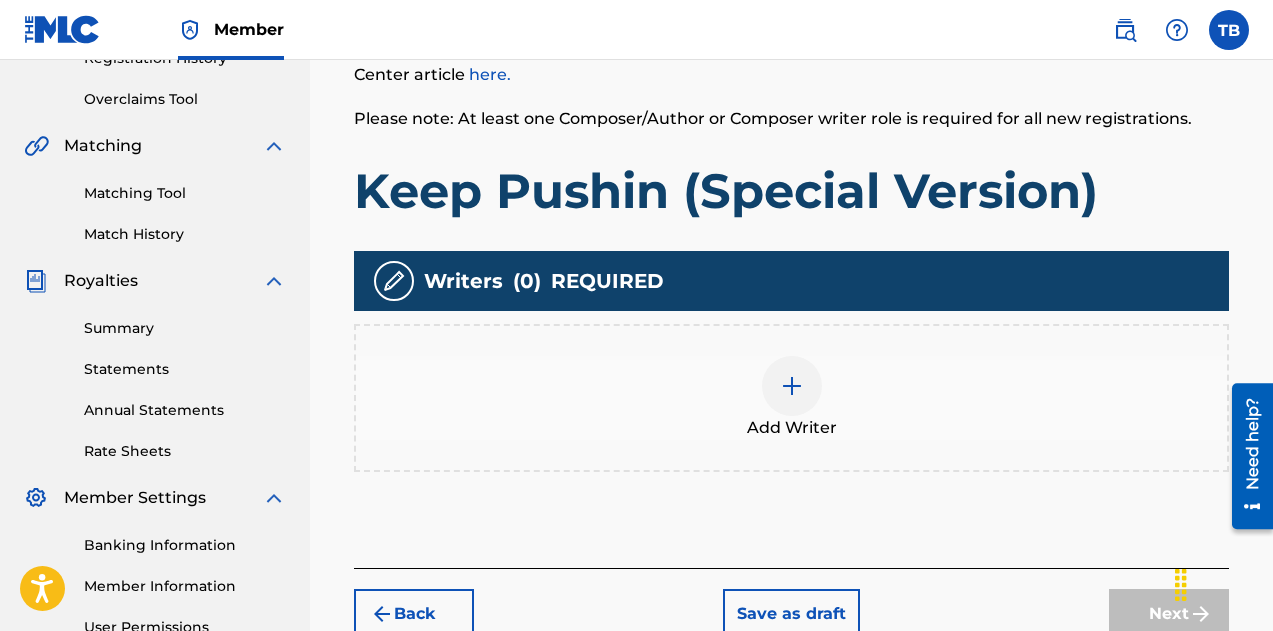 scroll, scrollTop: 397, scrollLeft: 0, axis: vertical 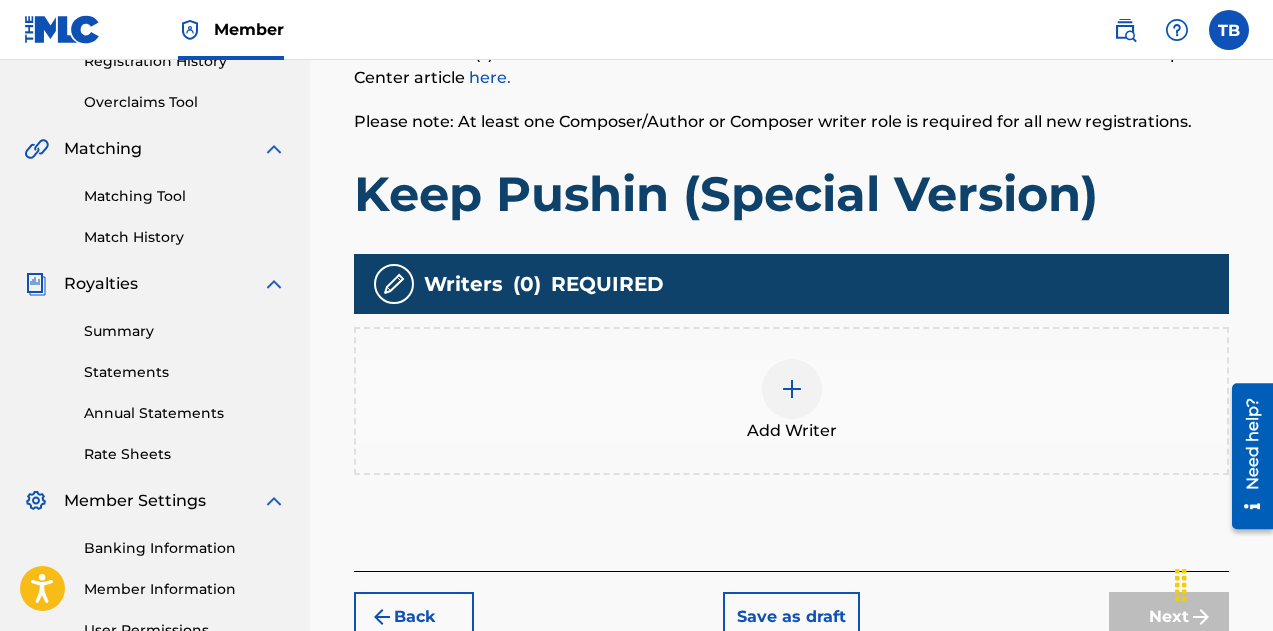 click at bounding box center (792, 389) 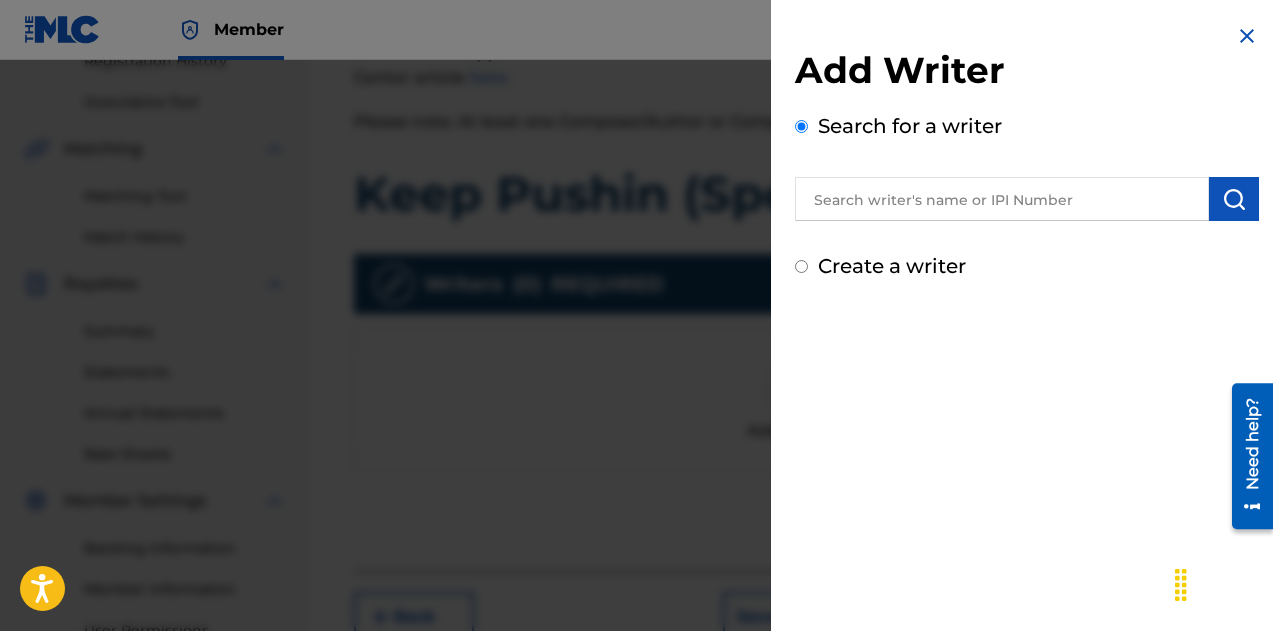 click at bounding box center [1002, 199] 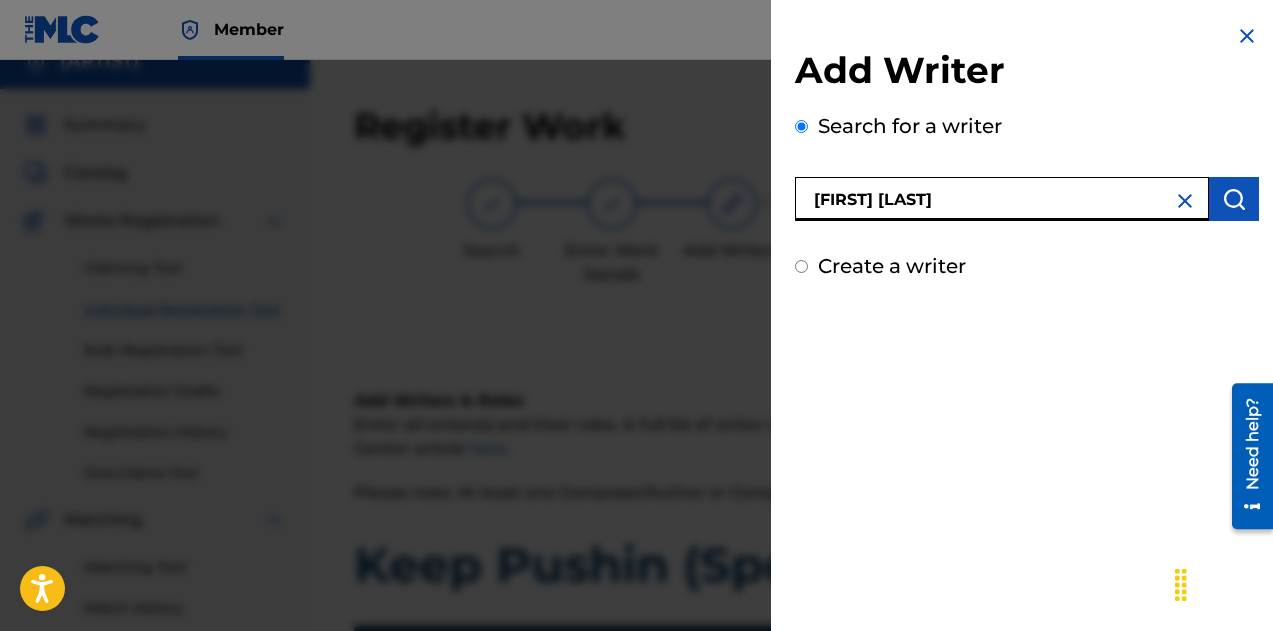 scroll, scrollTop: 25, scrollLeft: 0, axis: vertical 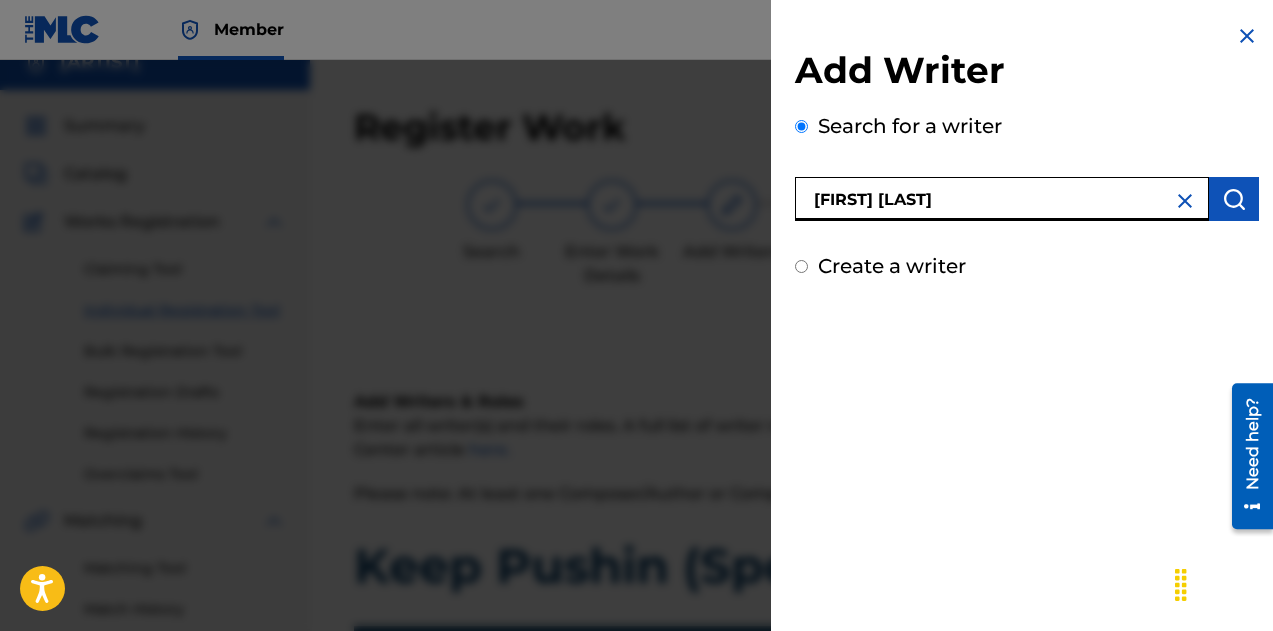 type on "[FIRST] [LAST]" 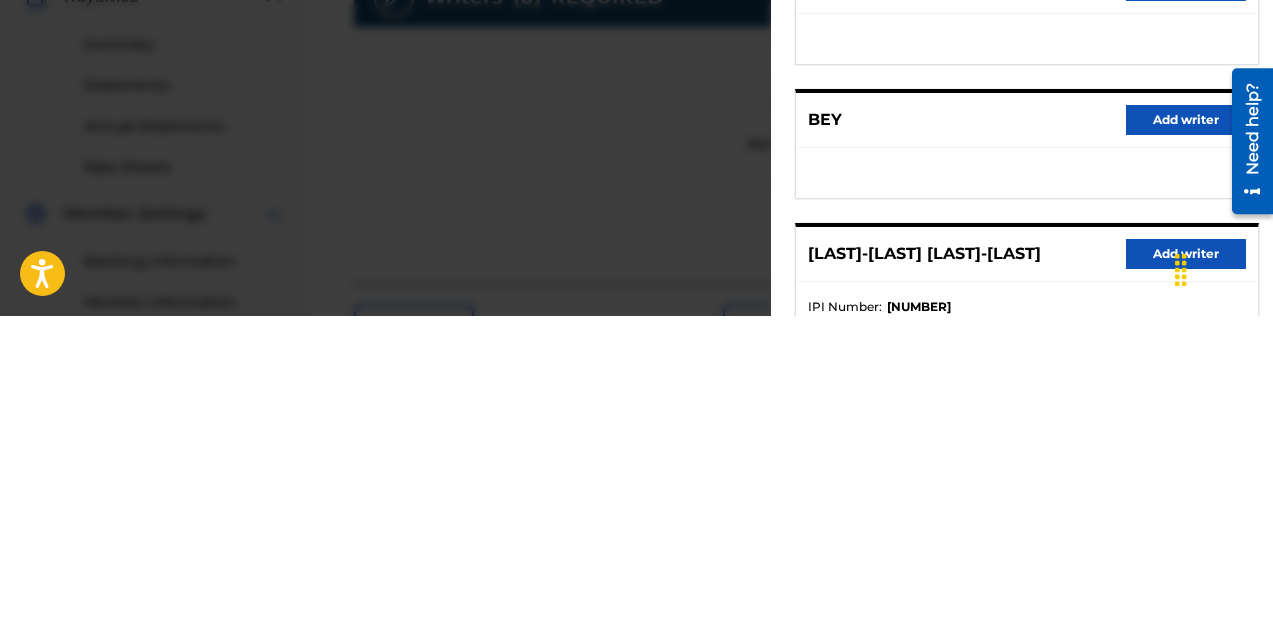 scroll, scrollTop: 373, scrollLeft: 0, axis: vertical 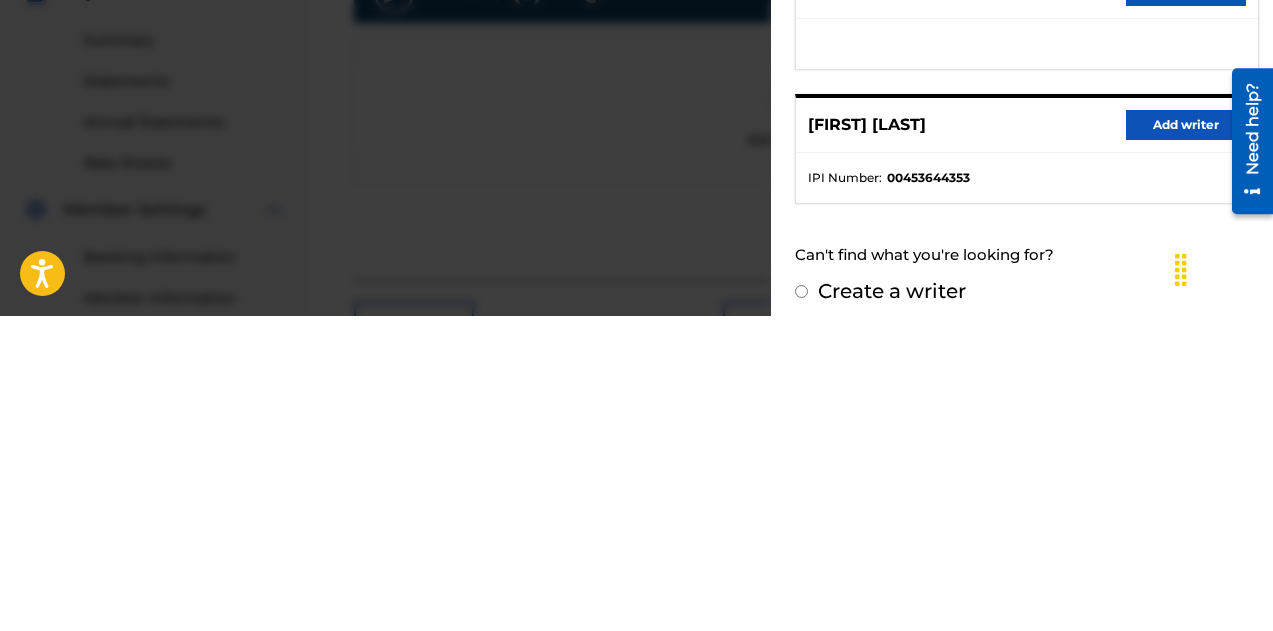 click on "Add writer" at bounding box center [1186, 440] 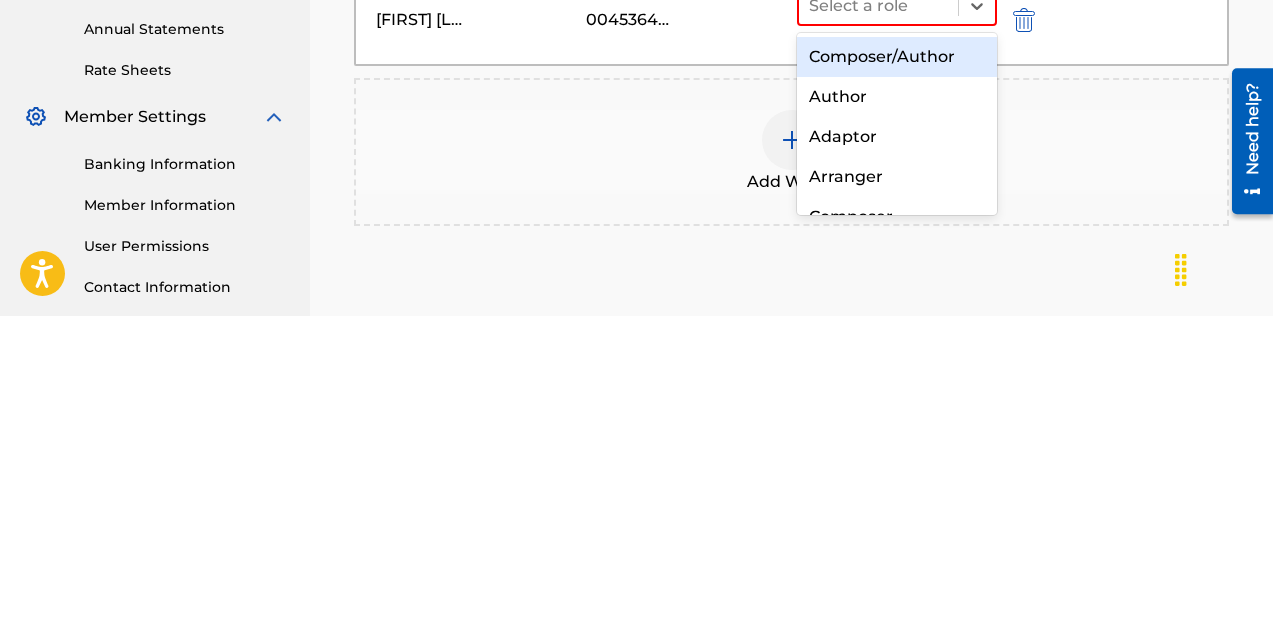 scroll, scrollTop: 466, scrollLeft: 0, axis: vertical 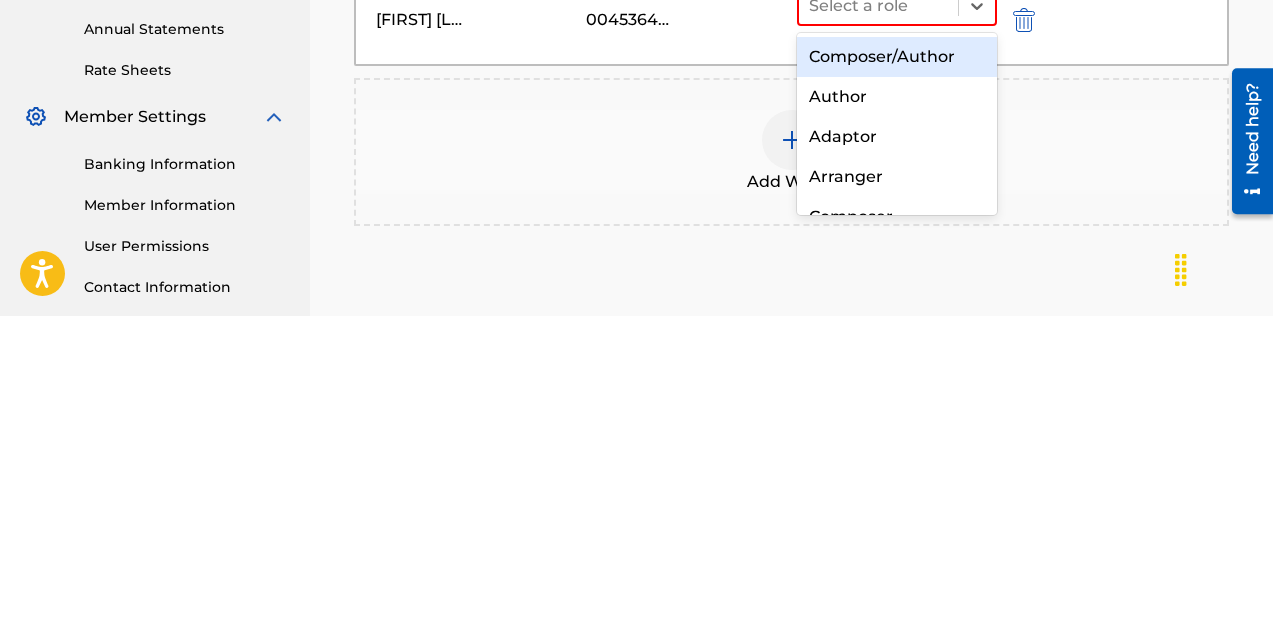 click on "Author" at bounding box center [897, 412] 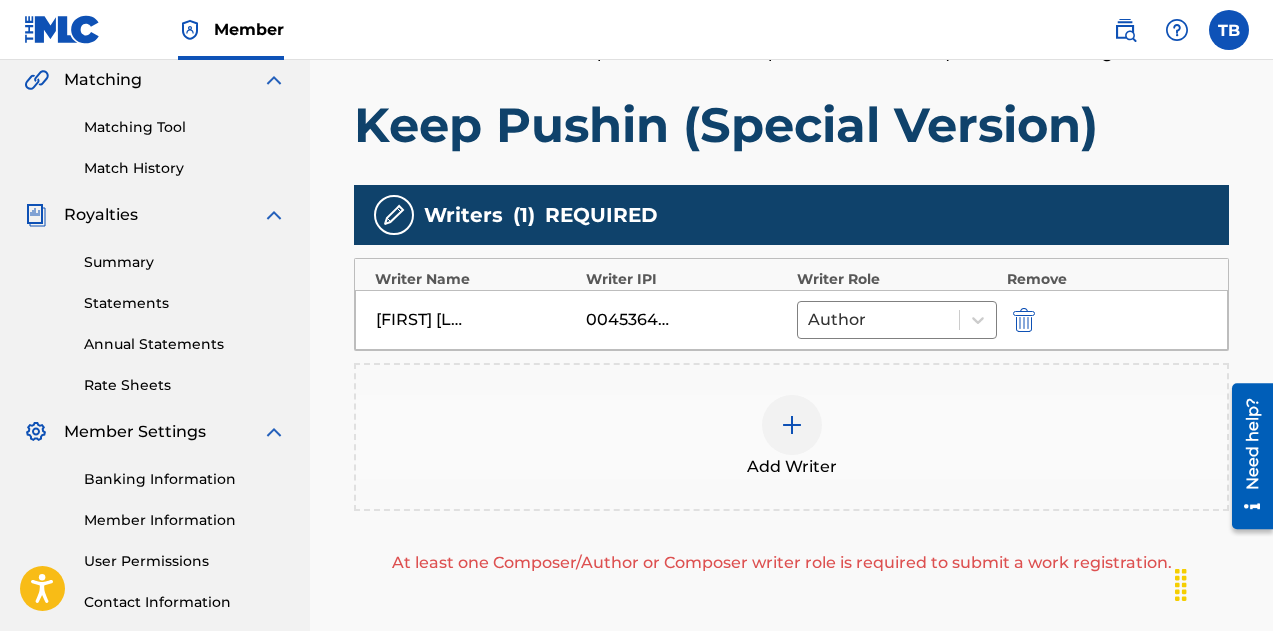 click at bounding box center [792, 425] 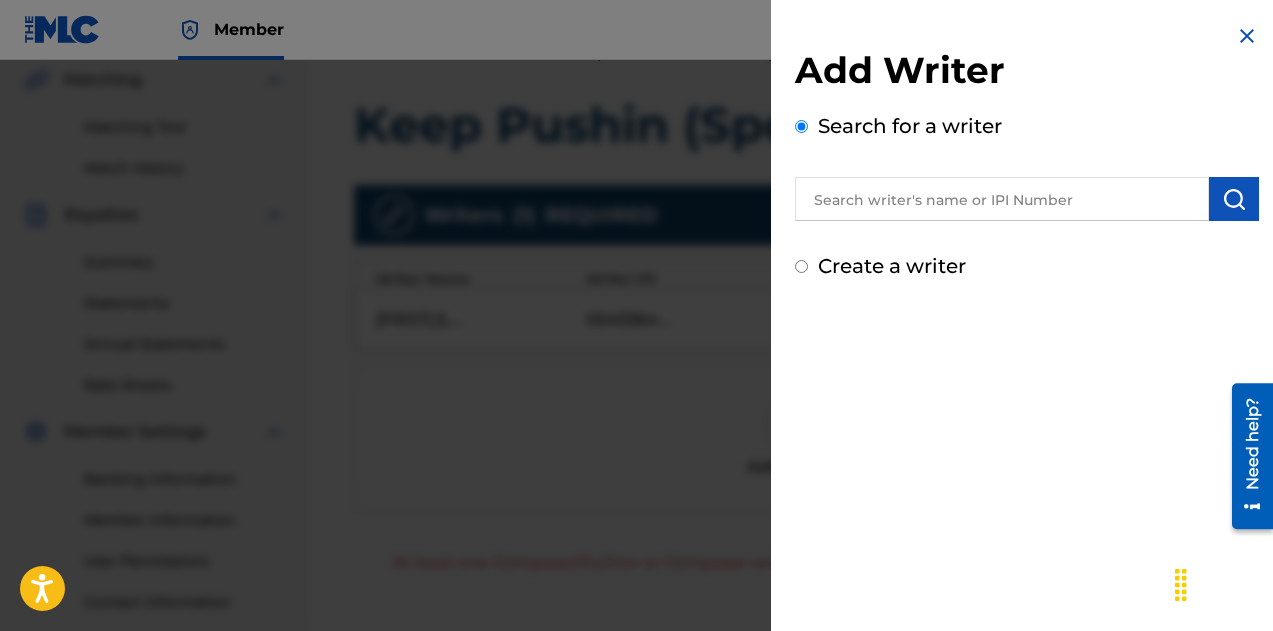 click at bounding box center [1002, 199] 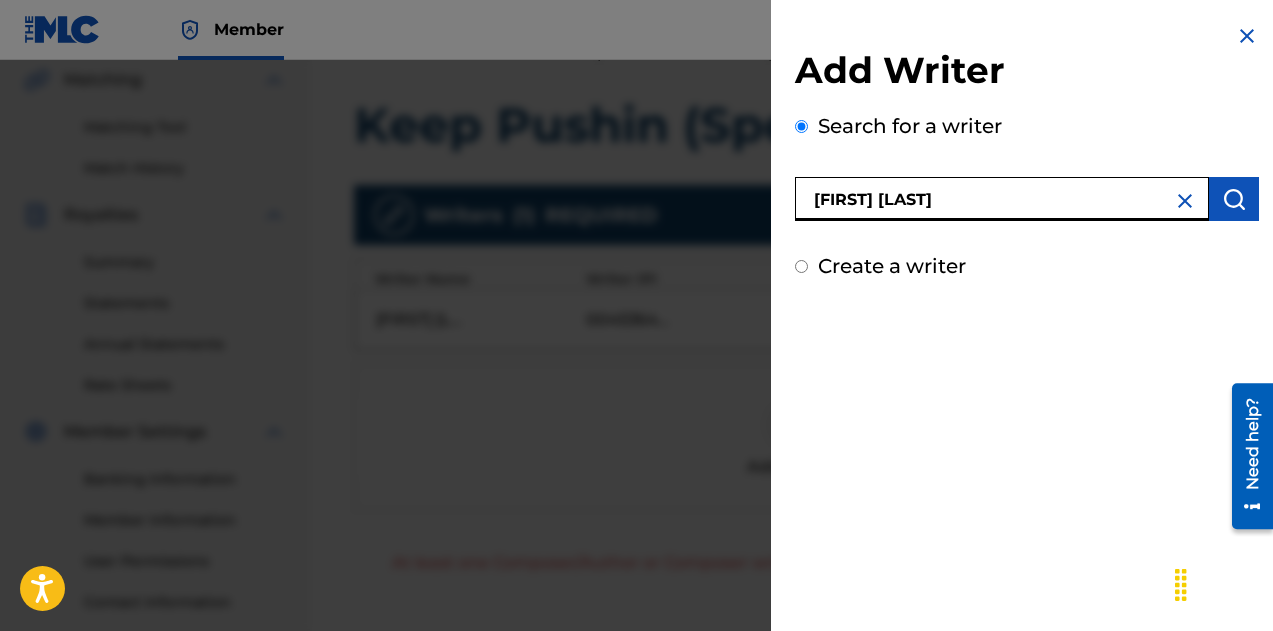 type on "[FIRST] [LAST]" 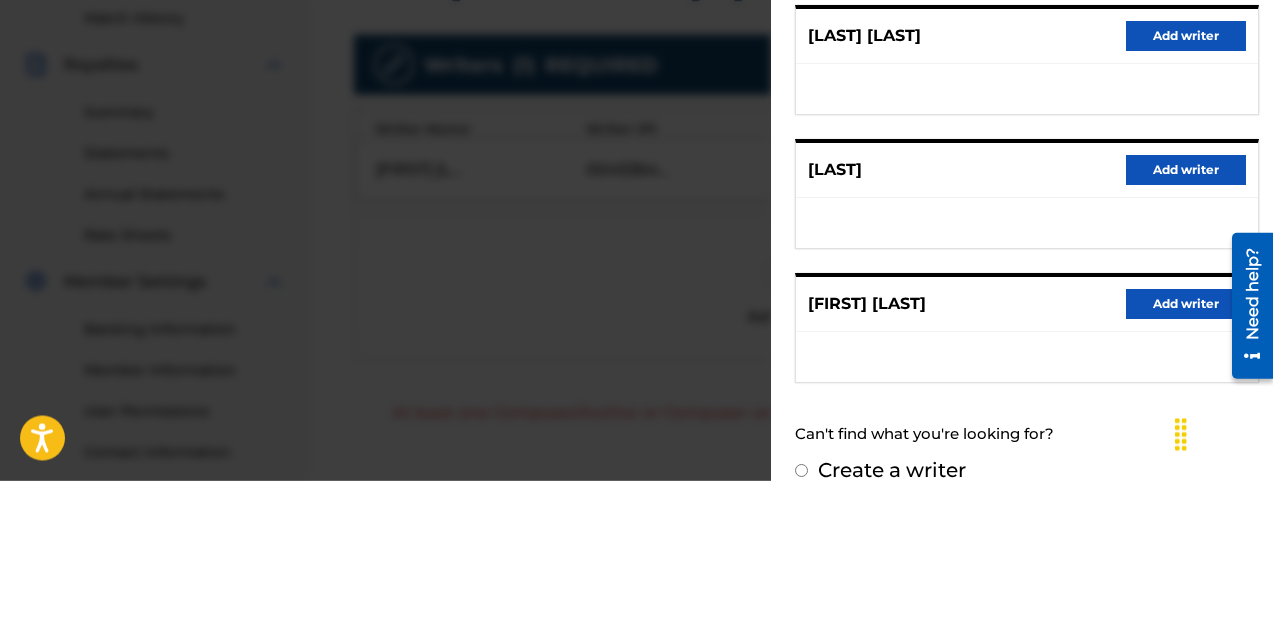 scroll, scrollTop: 411, scrollLeft: 0, axis: vertical 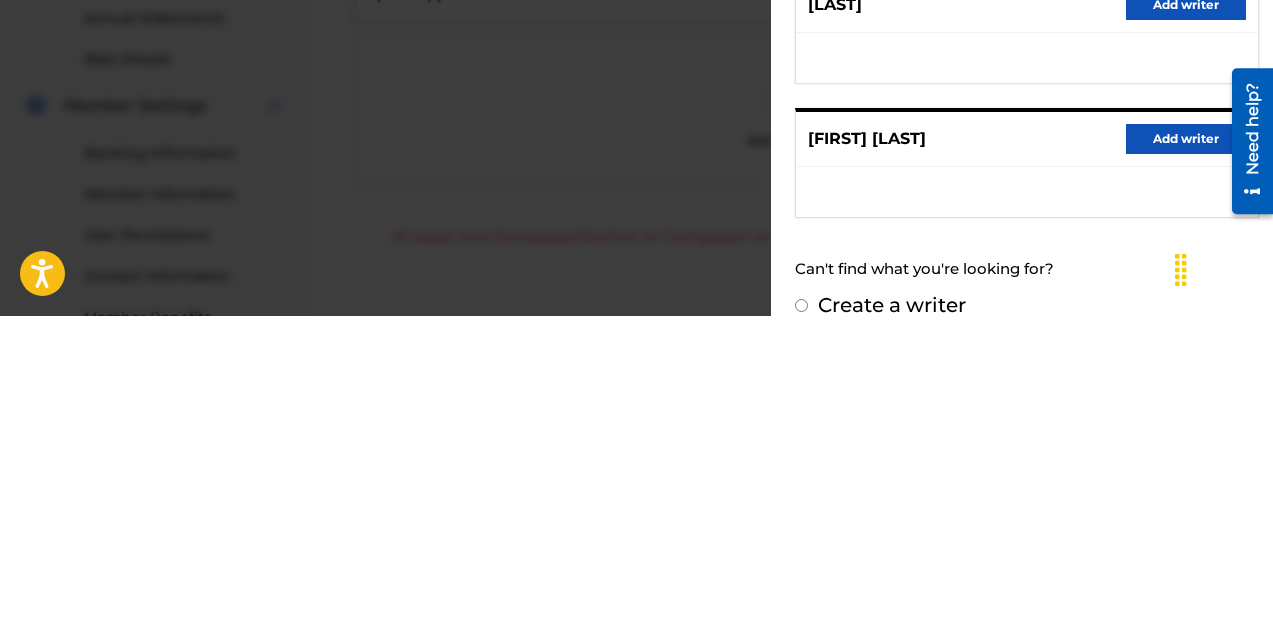 click on "Add writer" at bounding box center [1186, 454] 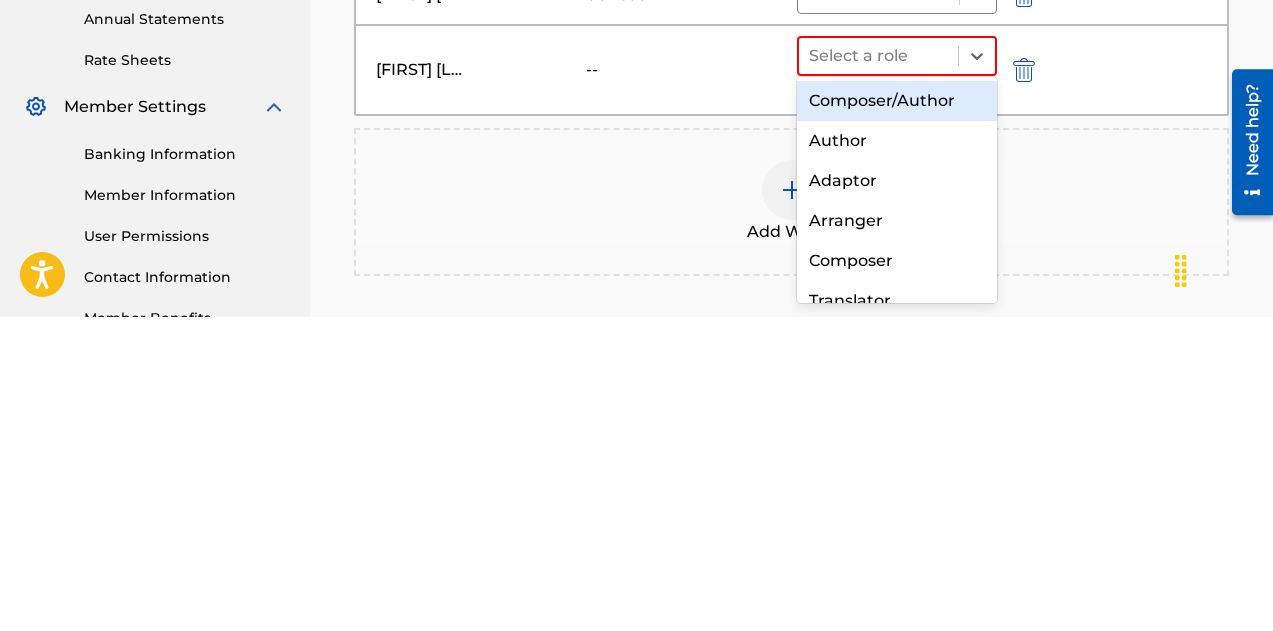 scroll, scrollTop: 484, scrollLeft: 0, axis: vertical 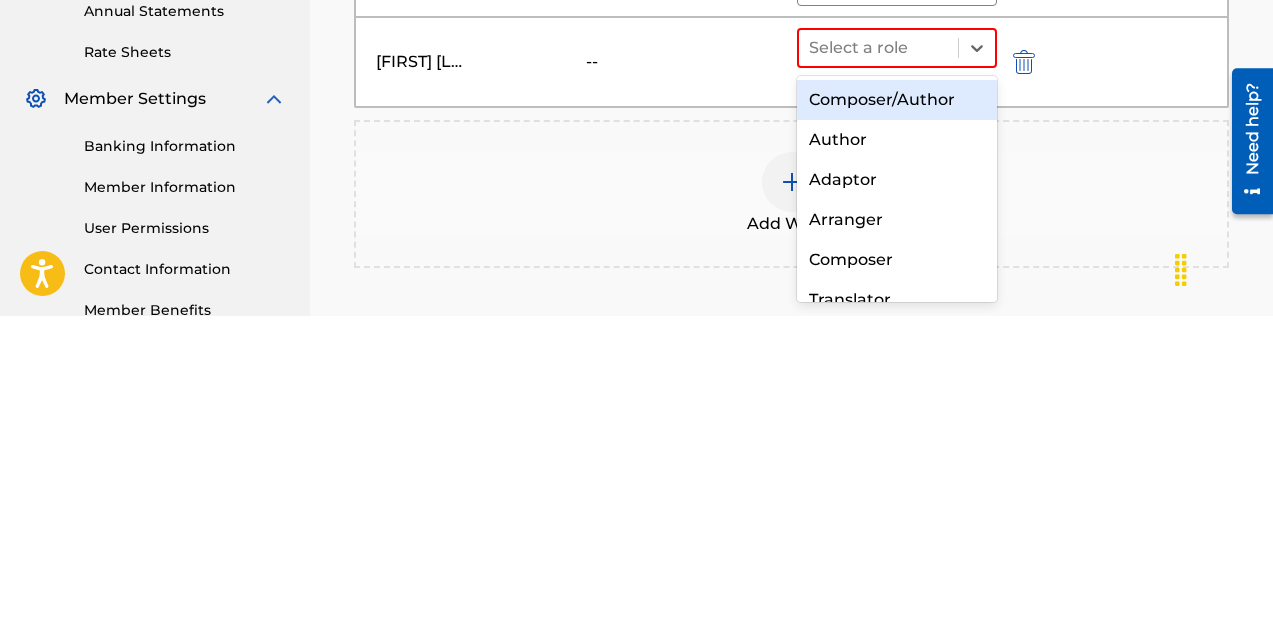 click on "Composer" at bounding box center (897, 575) 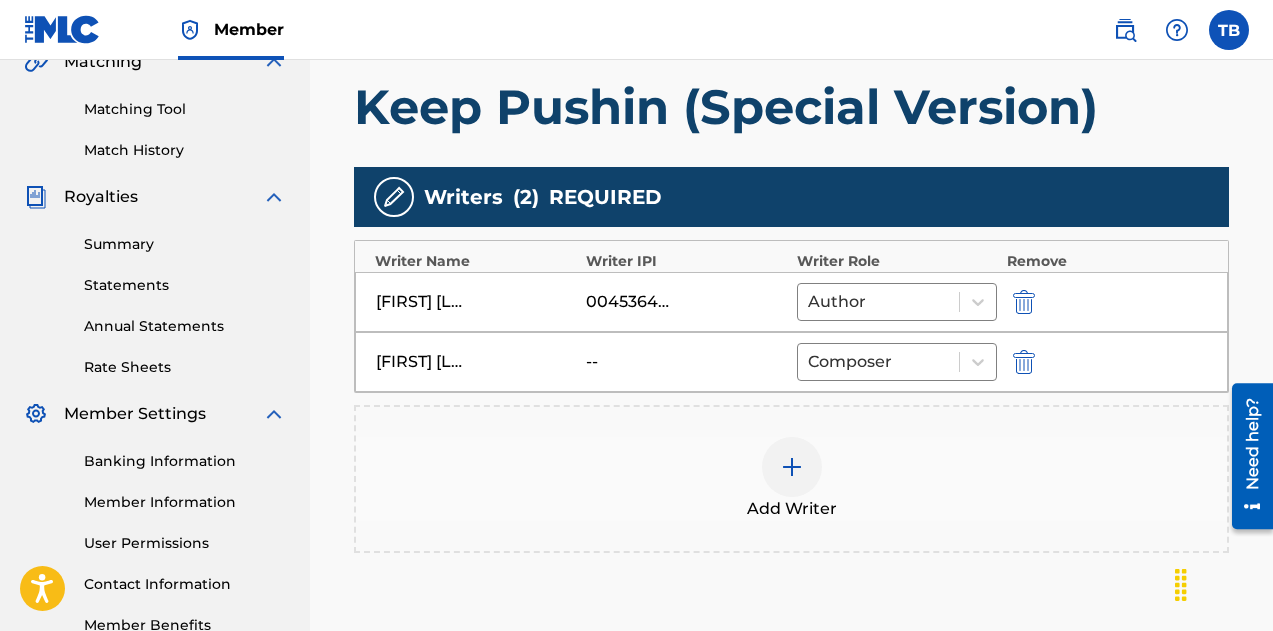 click on "Add Writer" at bounding box center (791, 479) 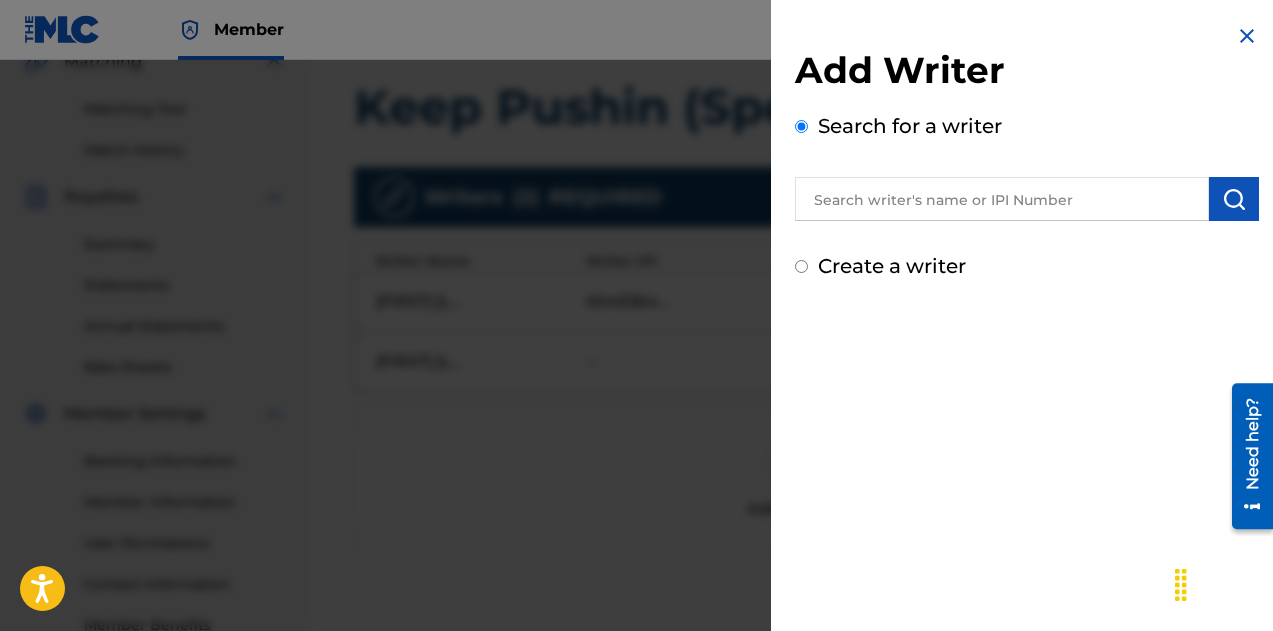 click at bounding box center (636, 375) 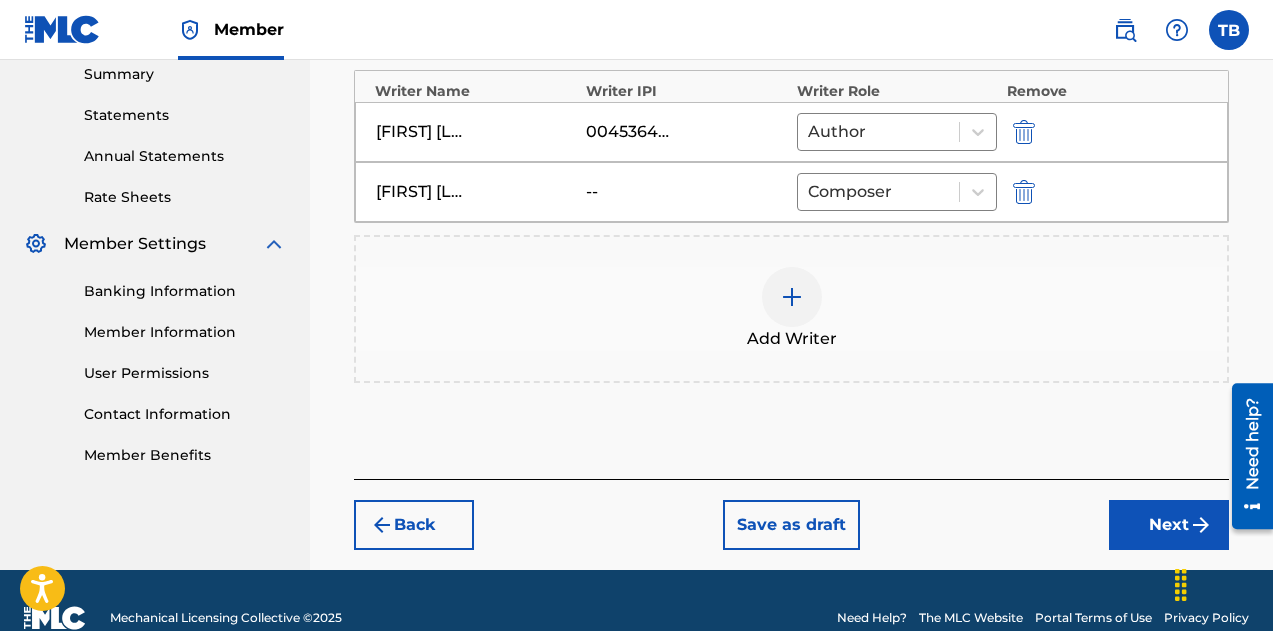 scroll, scrollTop: 689, scrollLeft: 0, axis: vertical 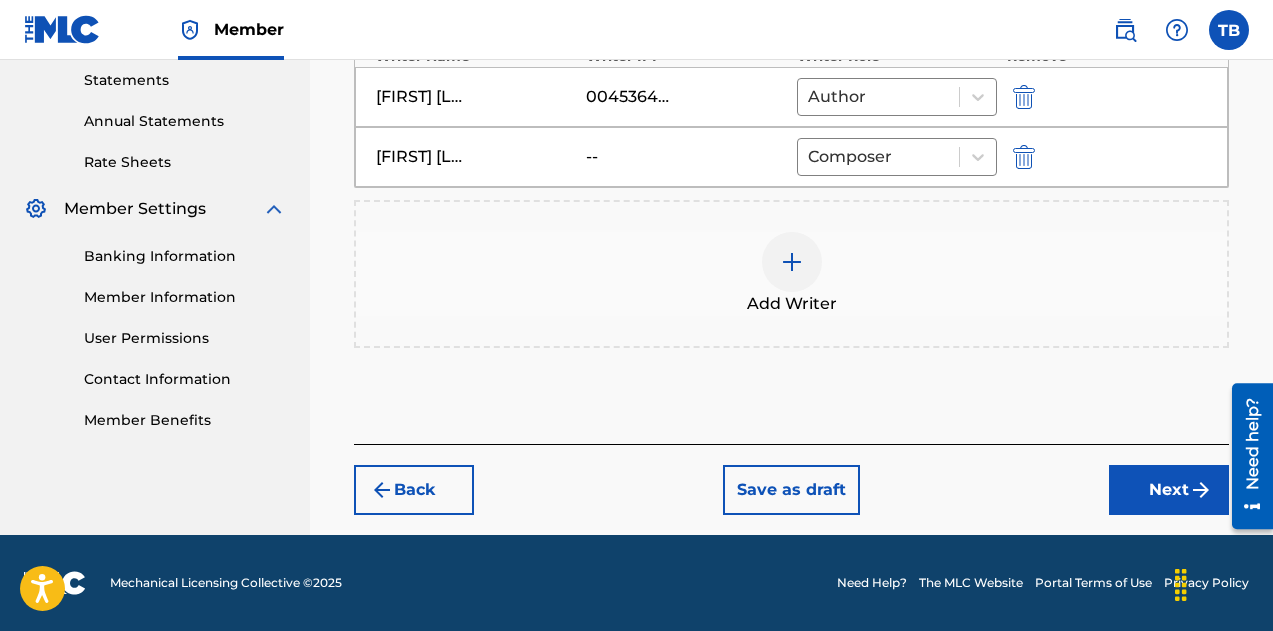 click on "Next" at bounding box center [1169, 490] 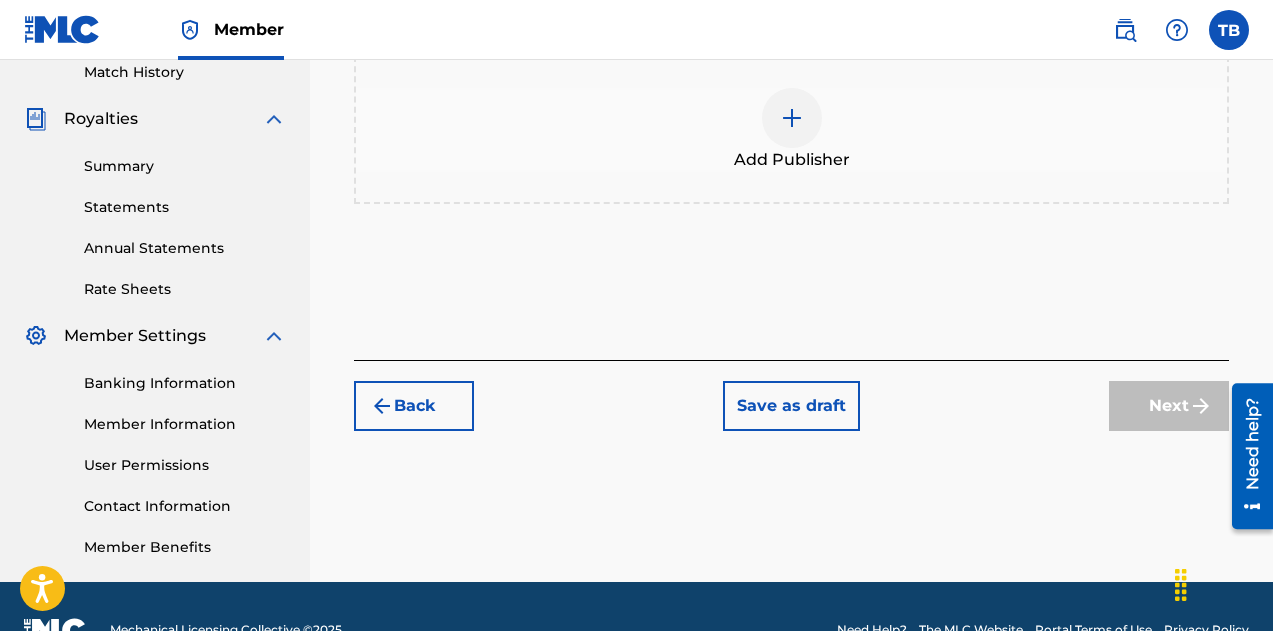 scroll, scrollTop: 565, scrollLeft: 0, axis: vertical 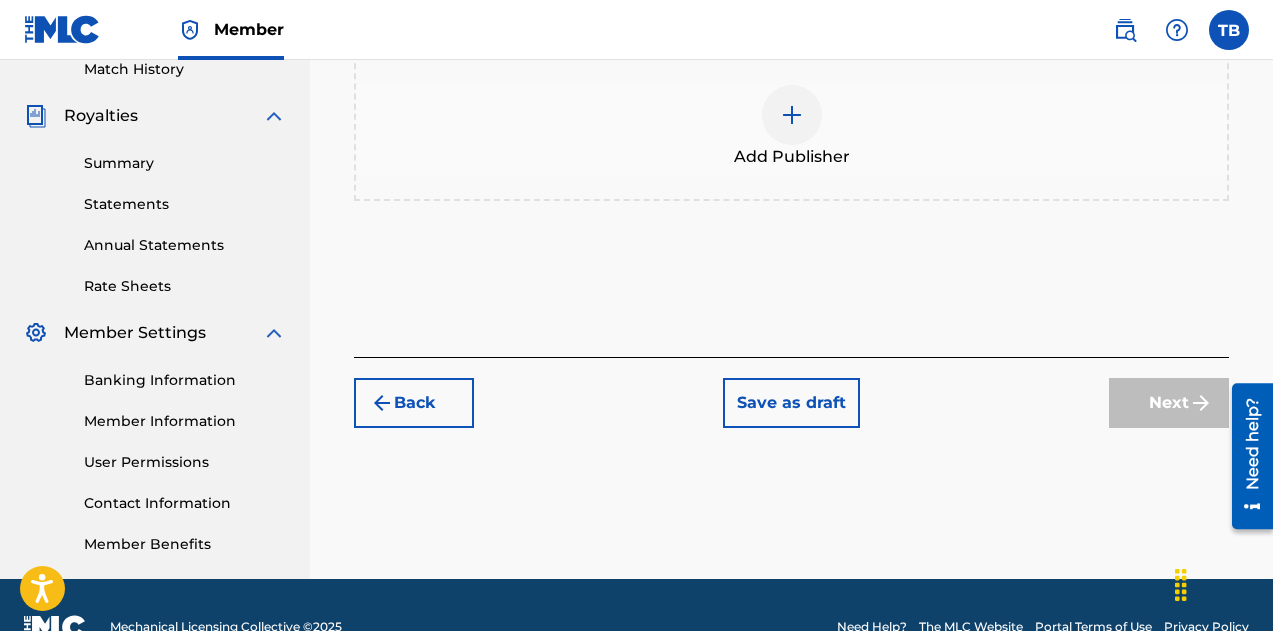 click at bounding box center [792, 115] 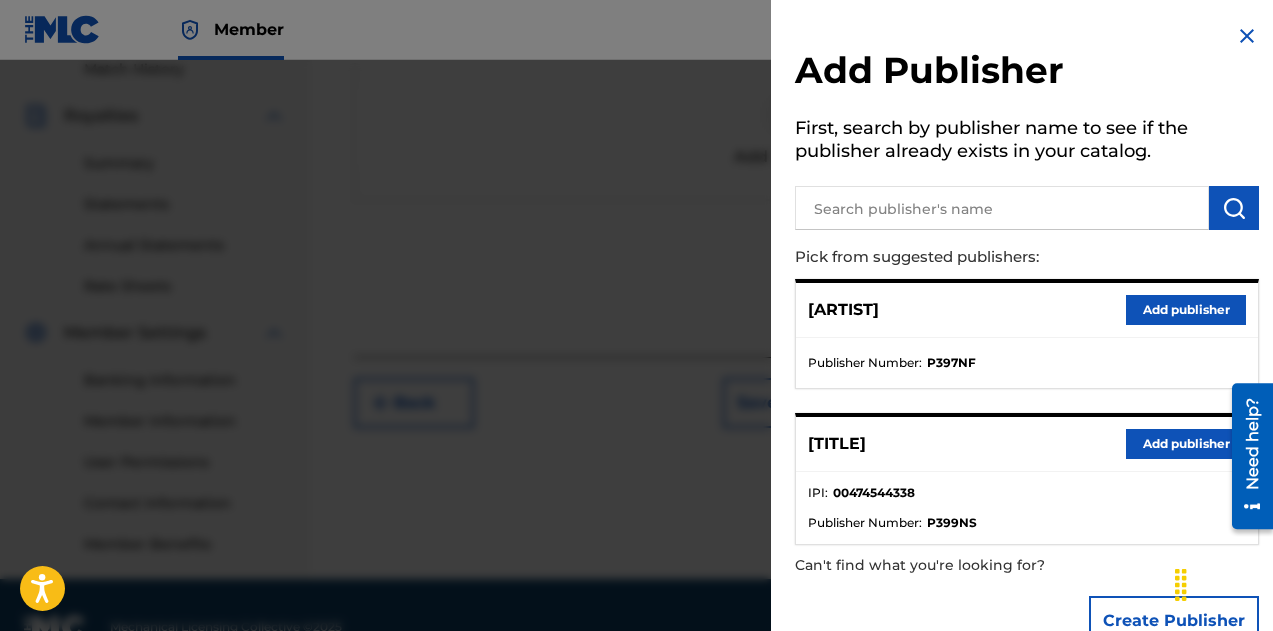 click on "Add publisher" at bounding box center (1186, 310) 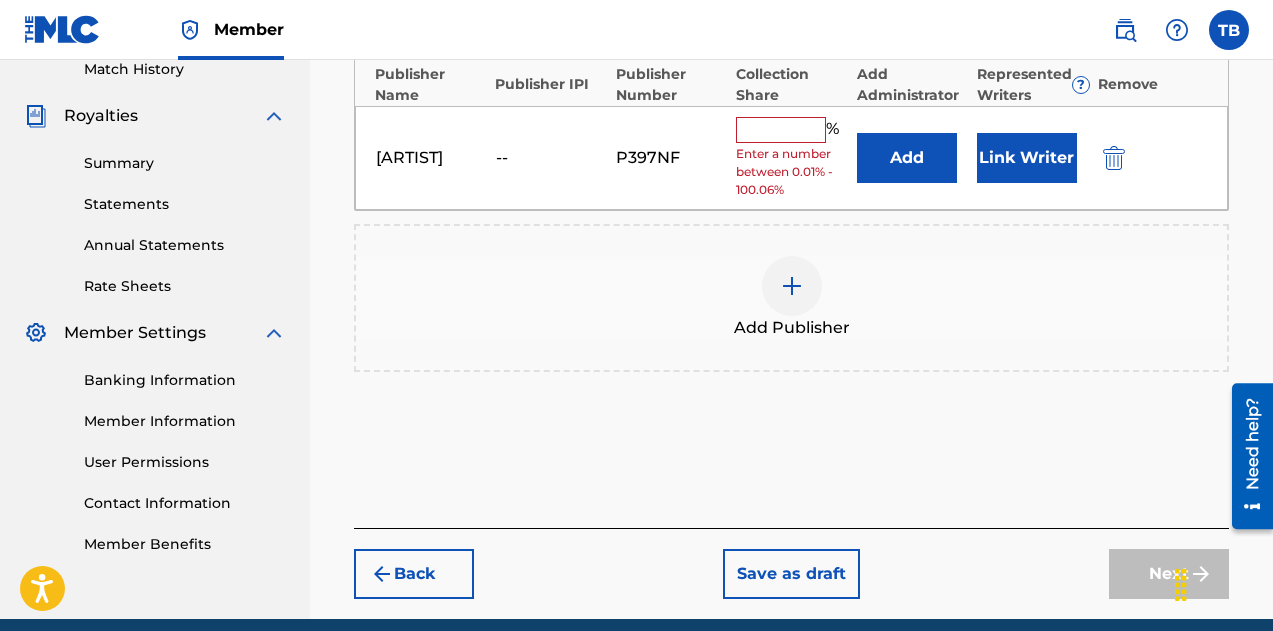 click at bounding box center (781, 130) 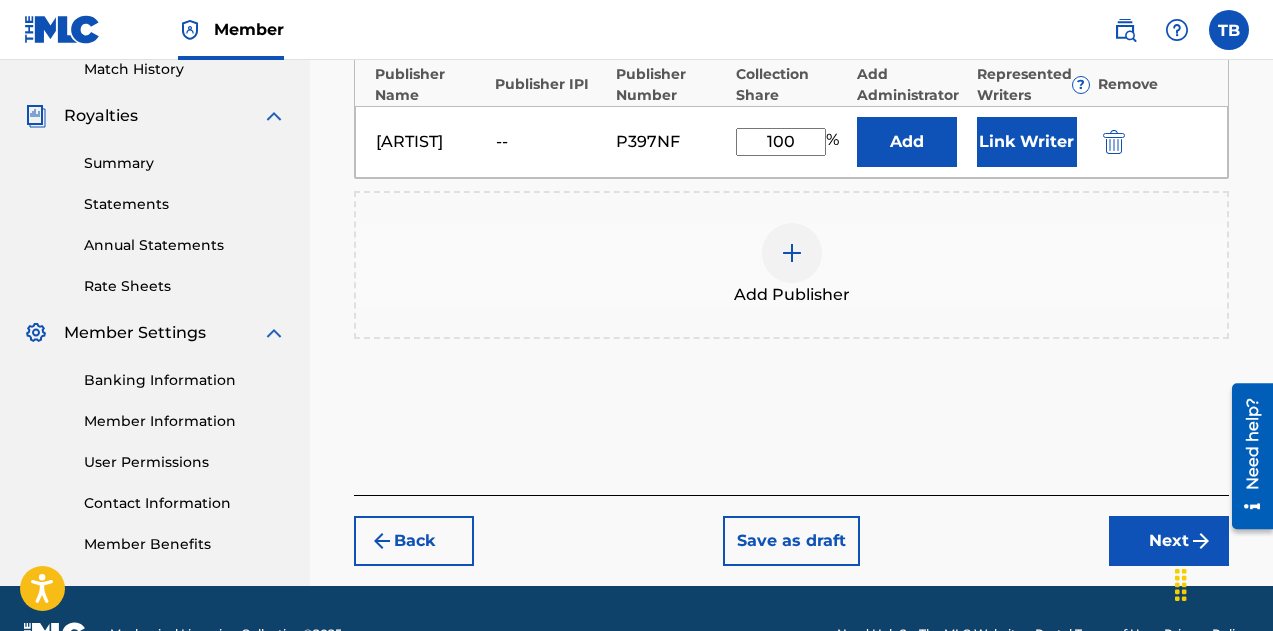 click on "Add Publisher" at bounding box center [791, 265] 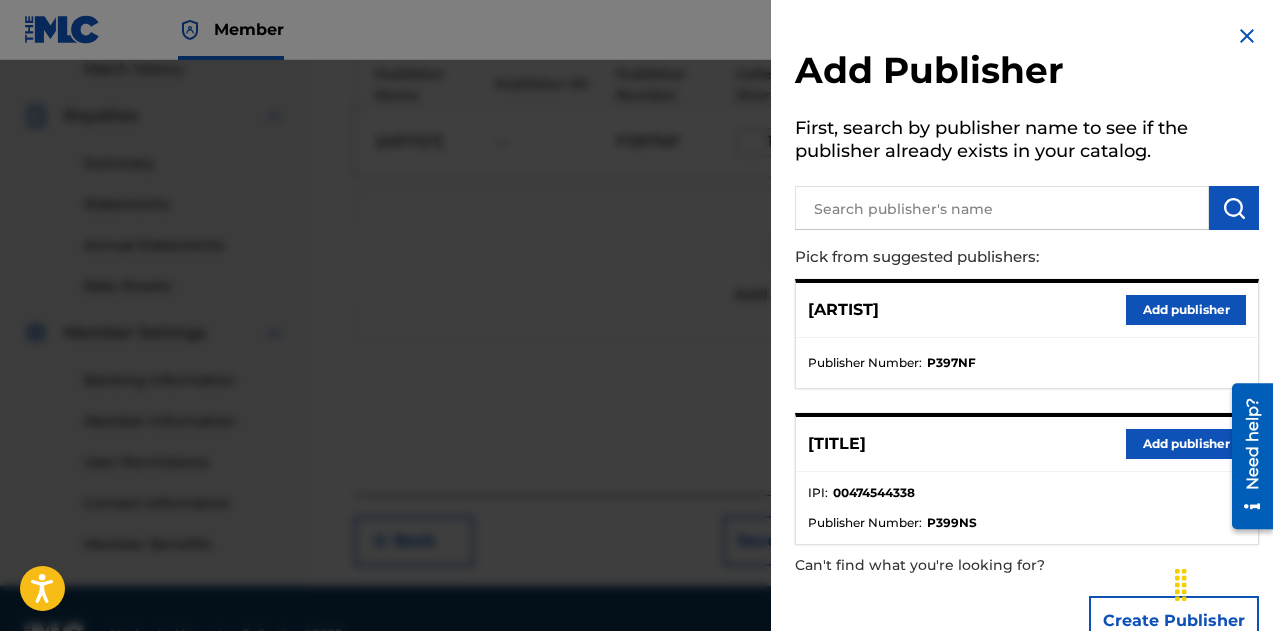 click on "Add publisher" at bounding box center [1186, 310] 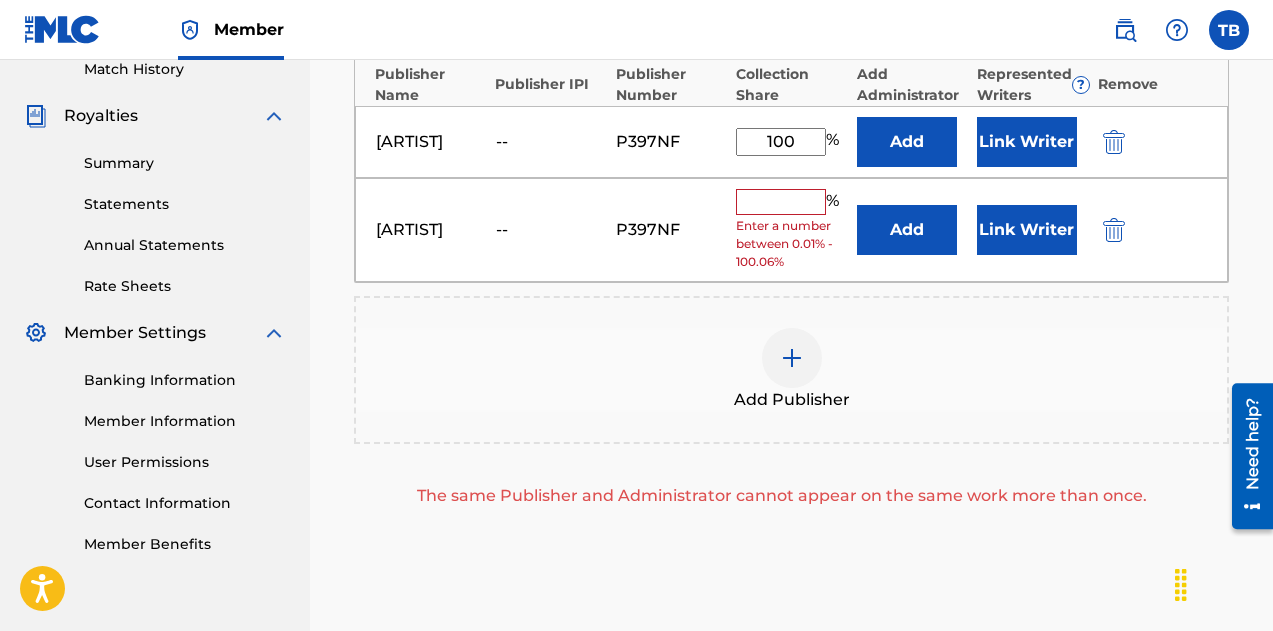 click at bounding box center (1114, 230) 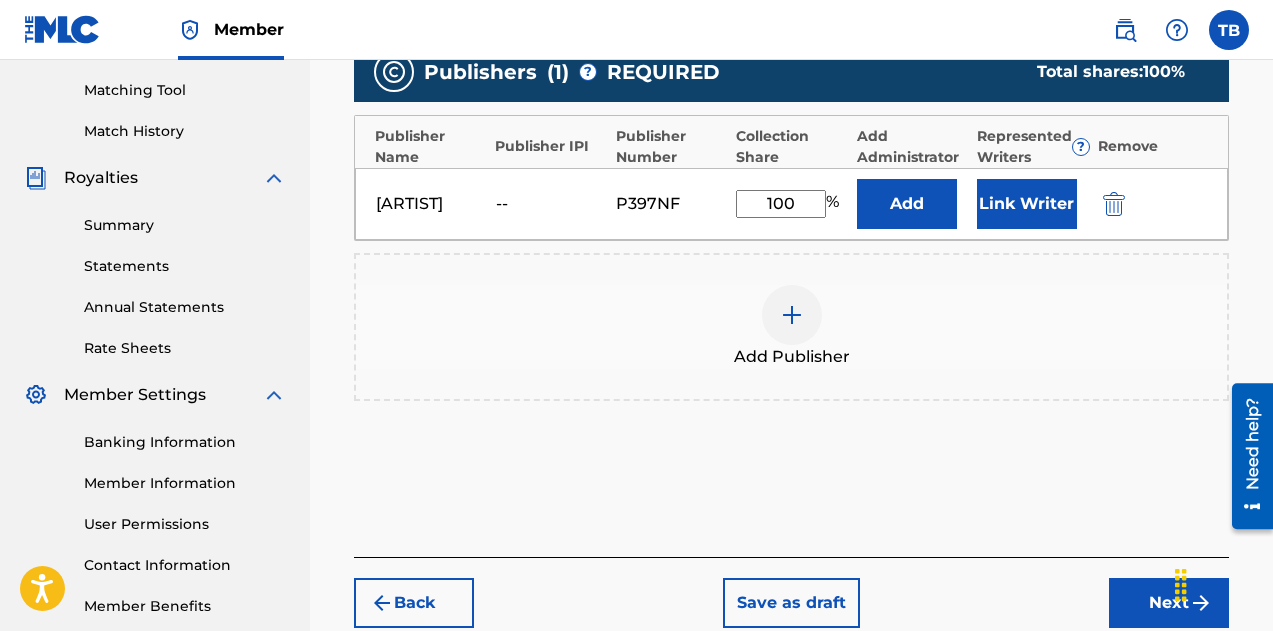 scroll, scrollTop: 504, scrollLeft: 0, axis: vertical 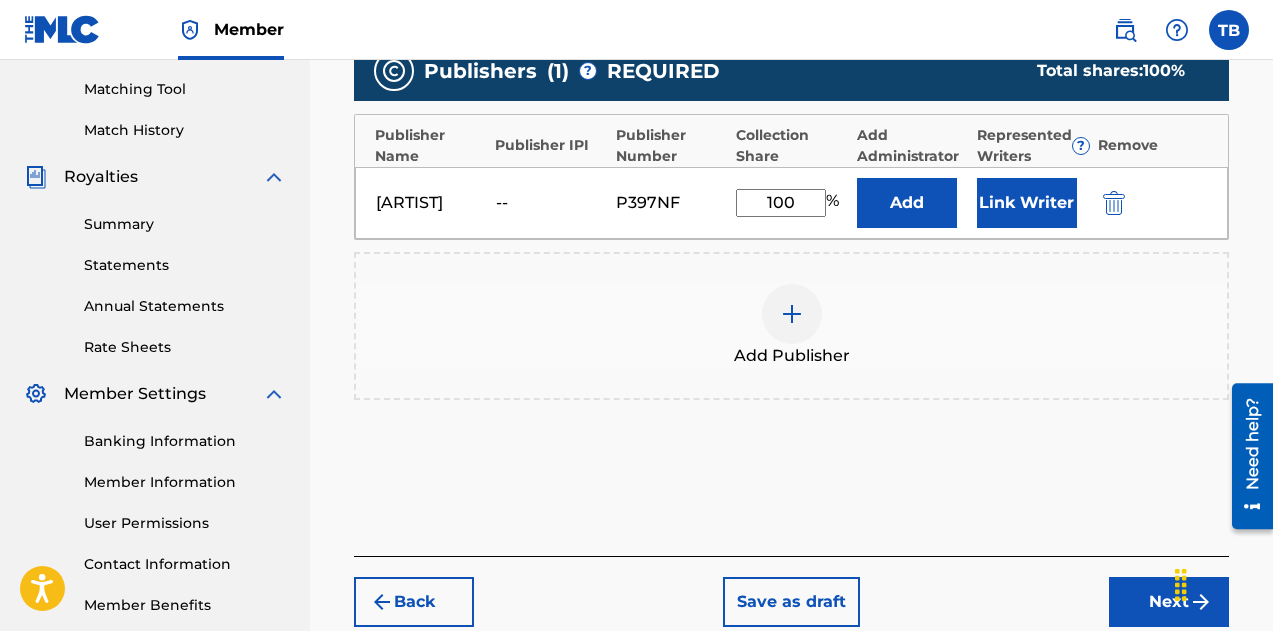 click on "Next" at bounding box center (1169, 602) 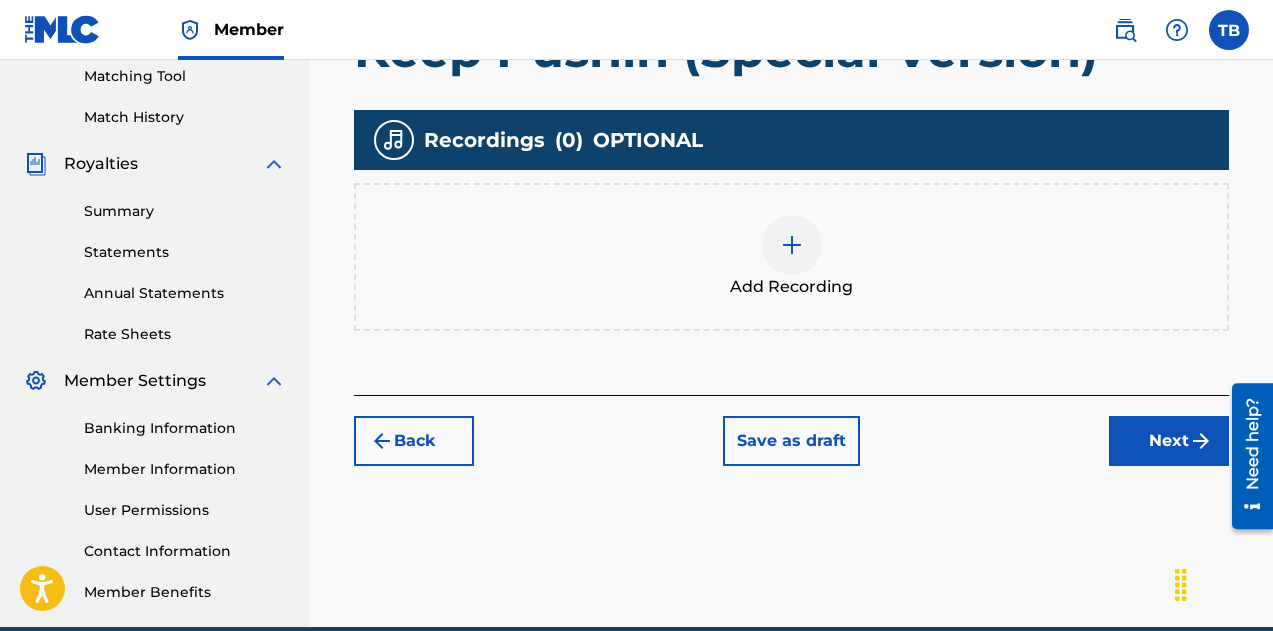 scroll, scrollTop: 519, scrollLeft: 0, axis: vertical 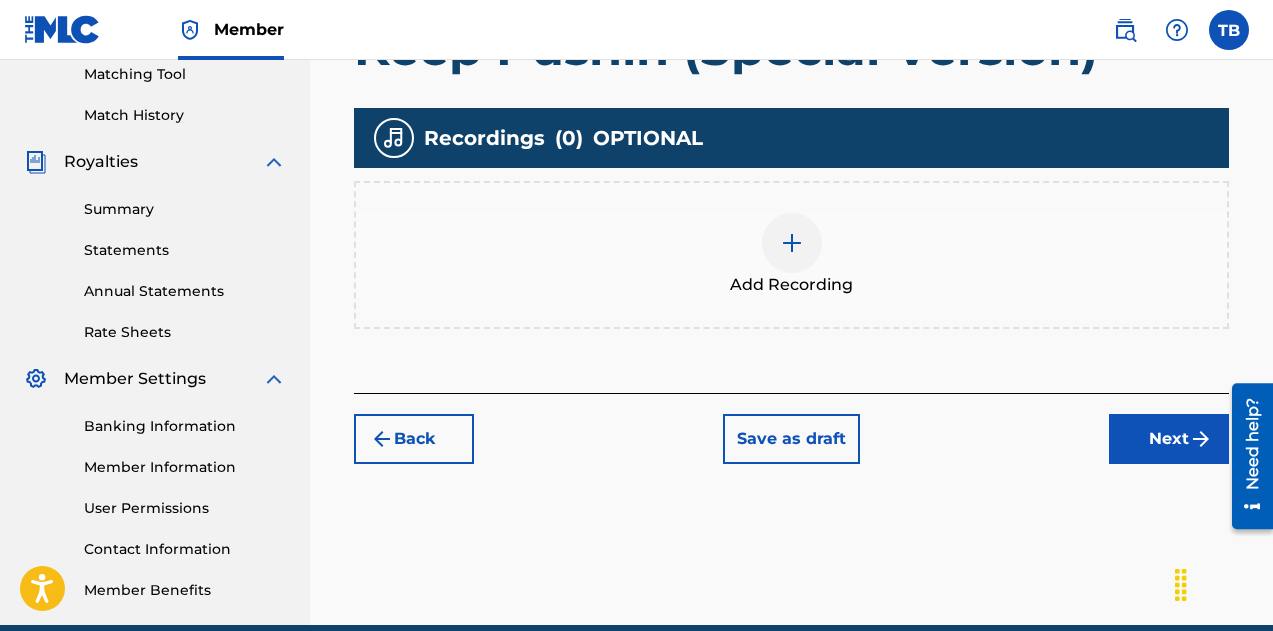 click at bounding box center (792, 243) 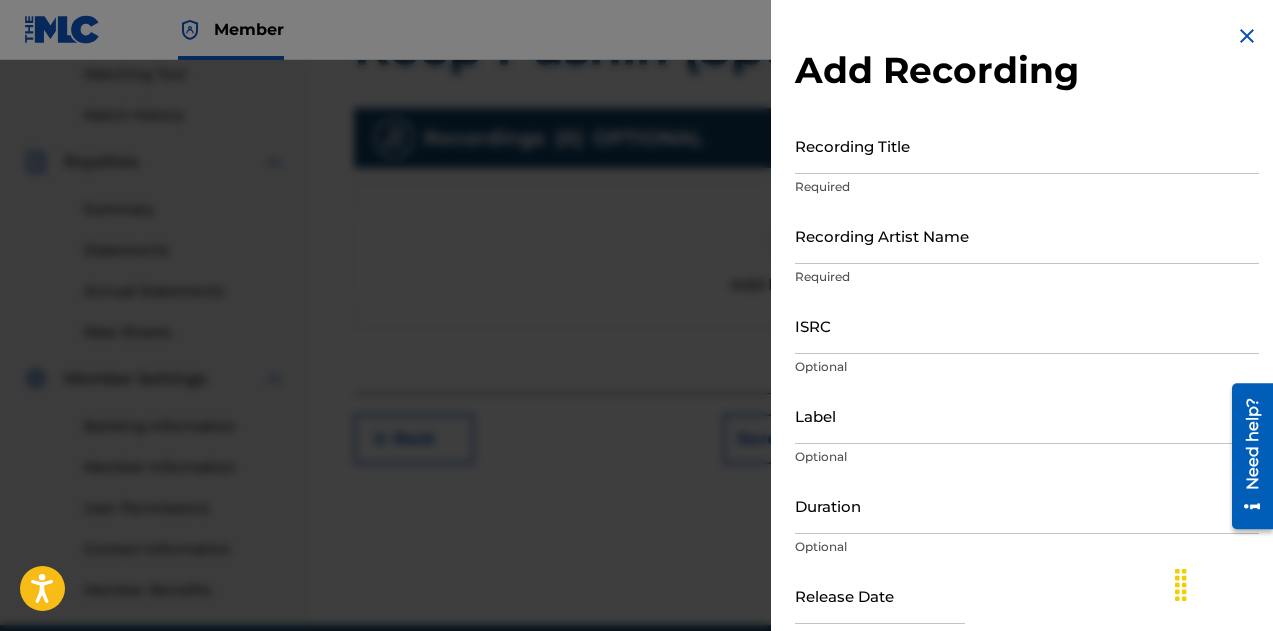 click on "ISRC" at bounding box center [1027, 325] 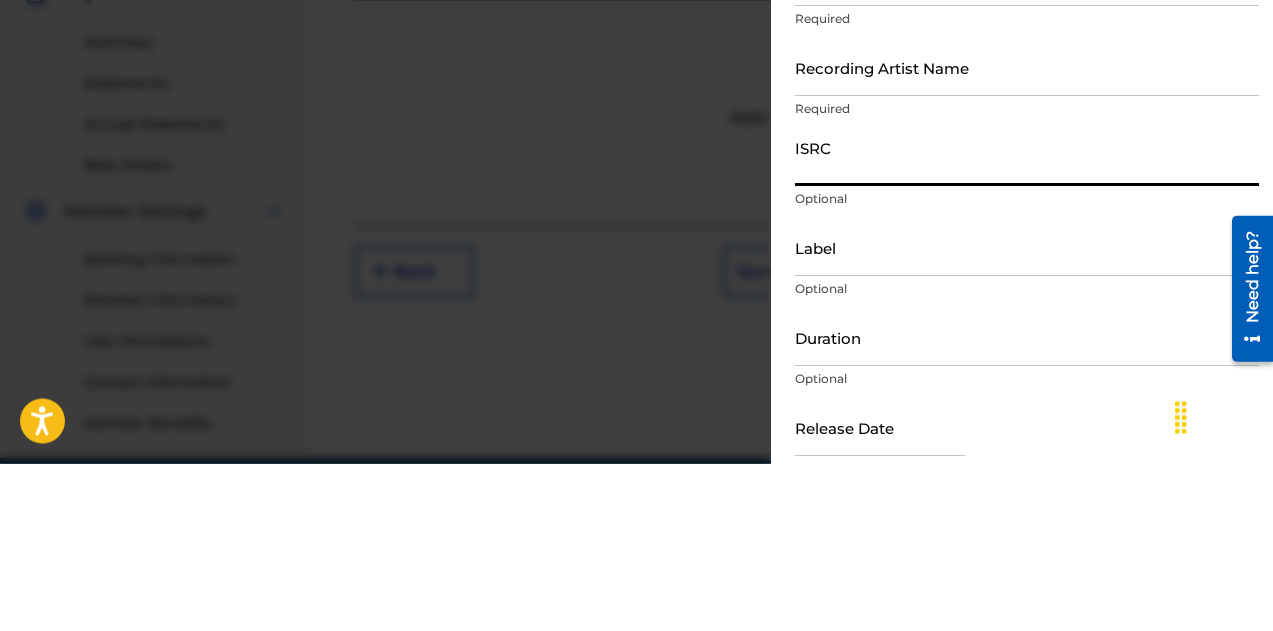 click on "Label" at bounding box center [1027, 415] 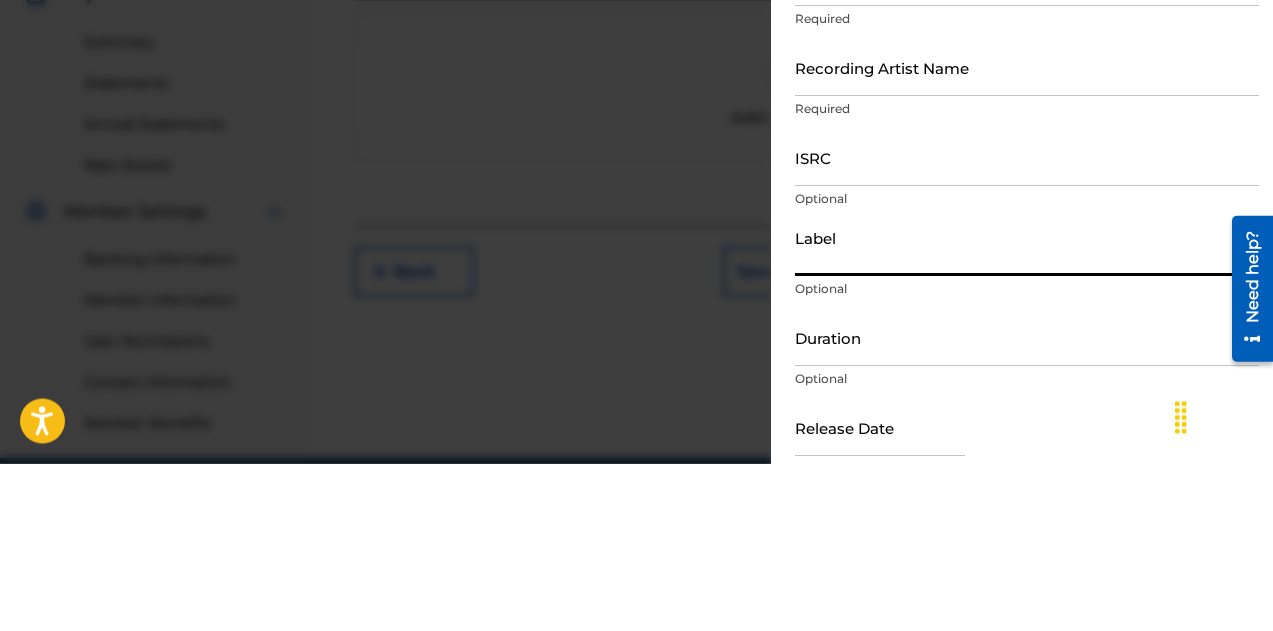 click on "Label" at bounding box center (1027, 415) 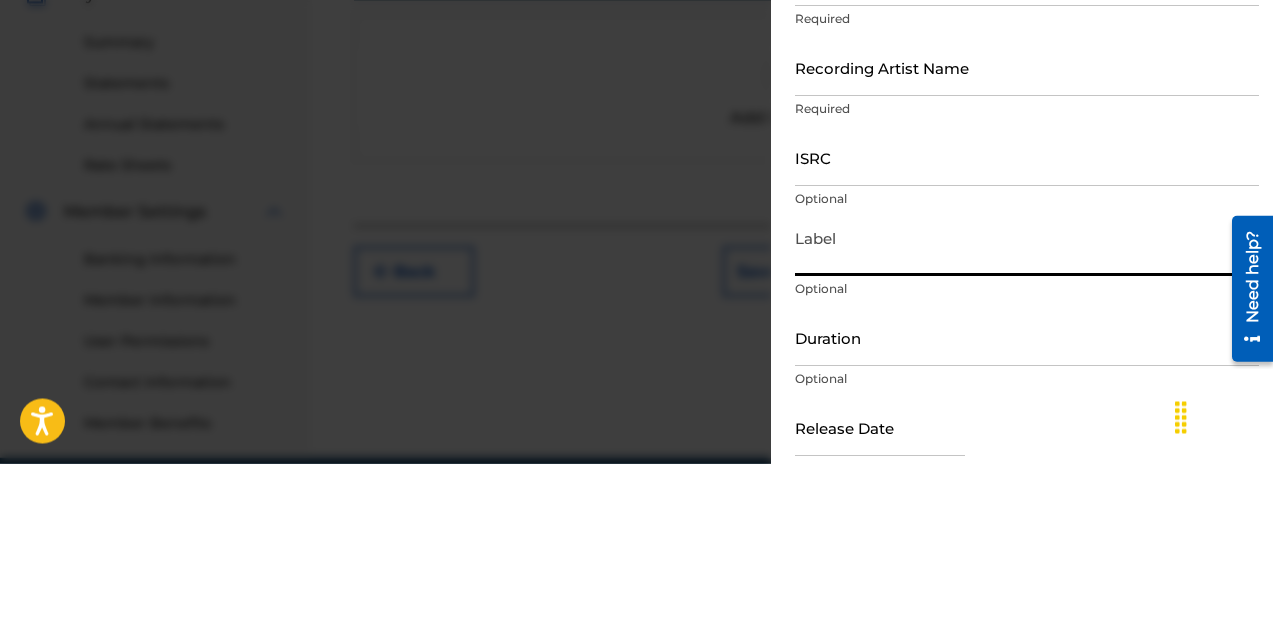 type 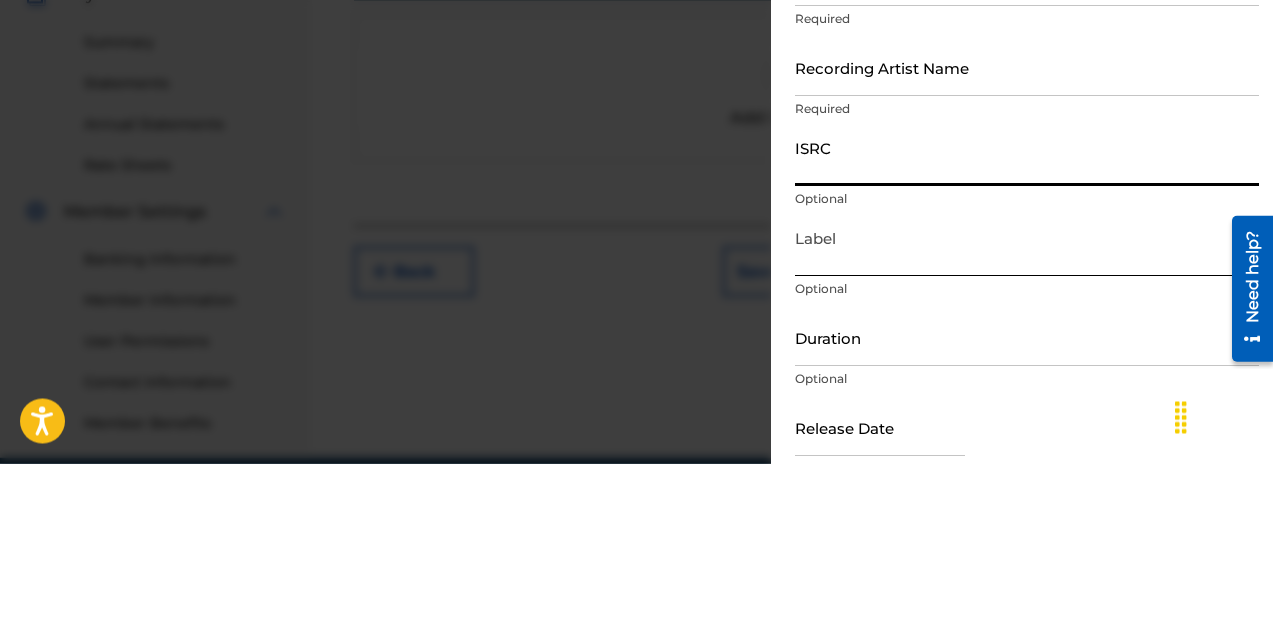 type on "[ISRC]" 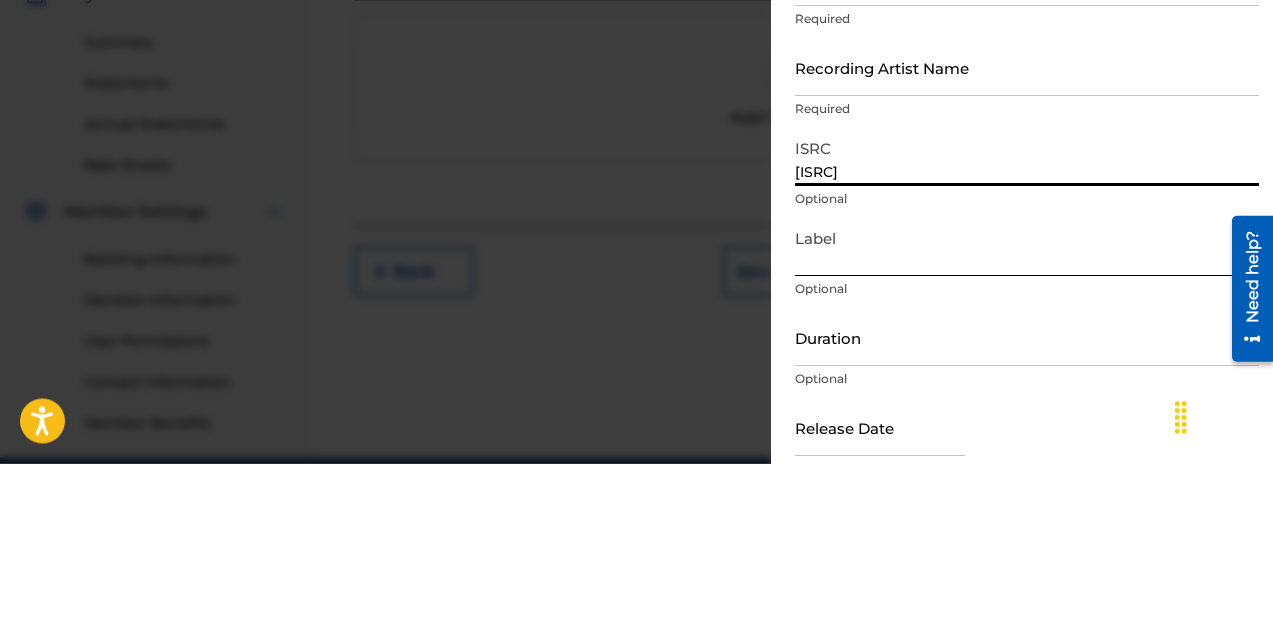 click at bounding box center [636, 375] 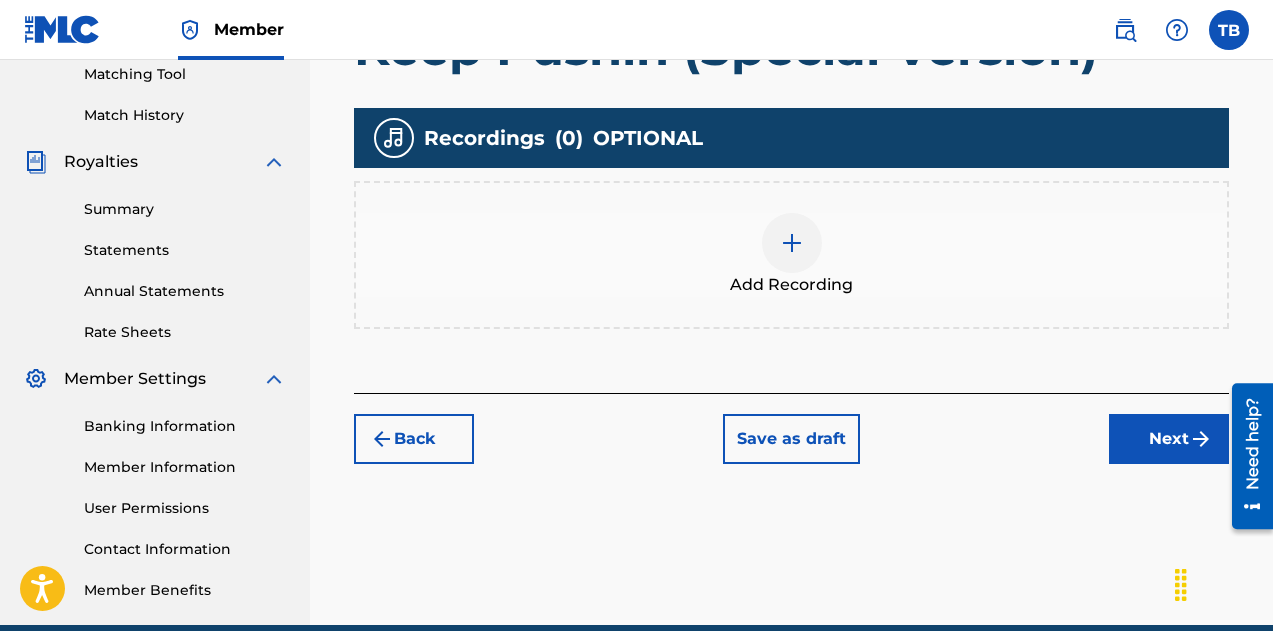 click at bounding box center [792, 243] 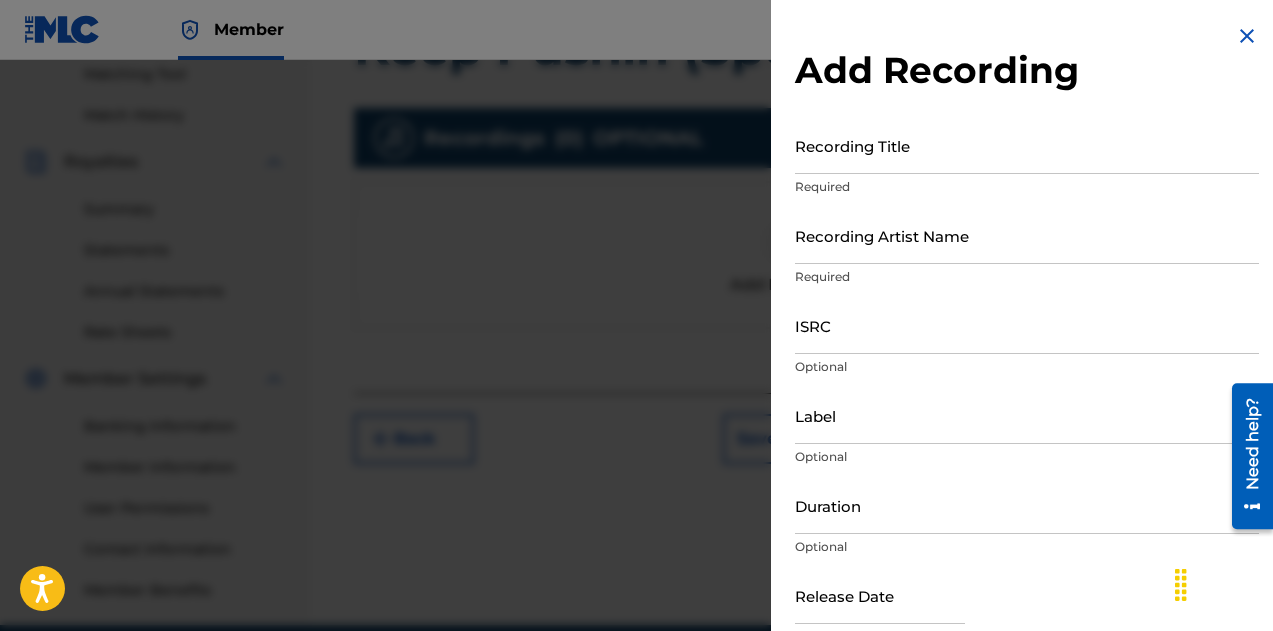click on "ISRC" at bounding box center (1027, 325) 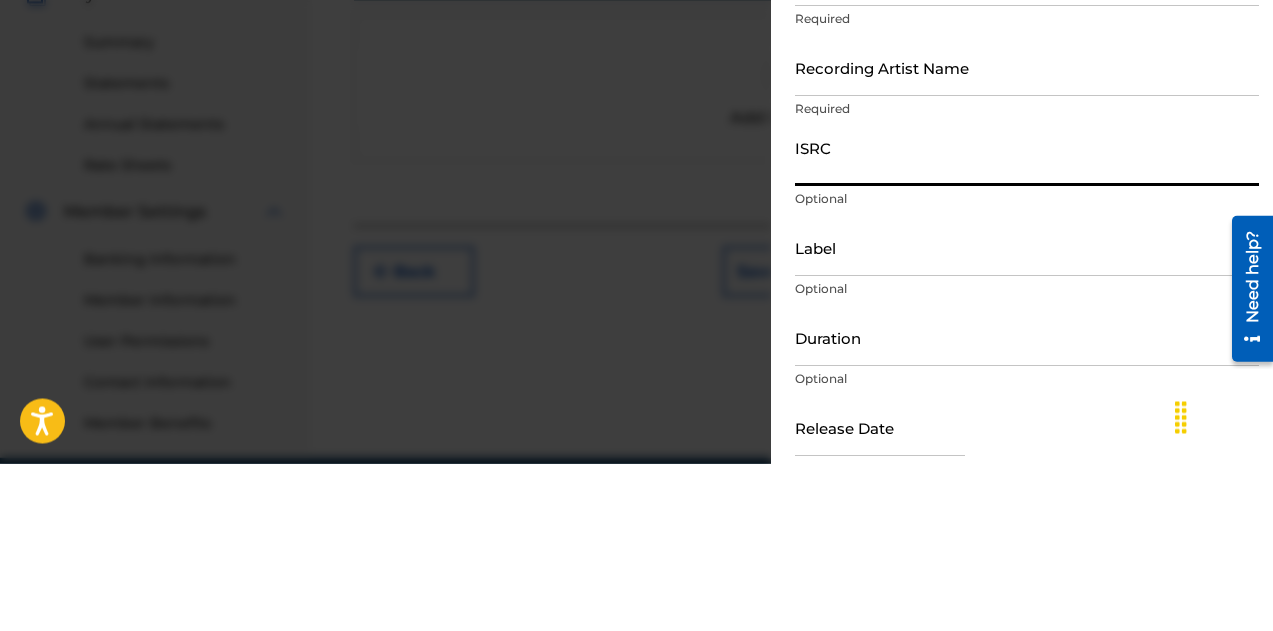 click on "ISRC" at bounding box center (1027, 325) 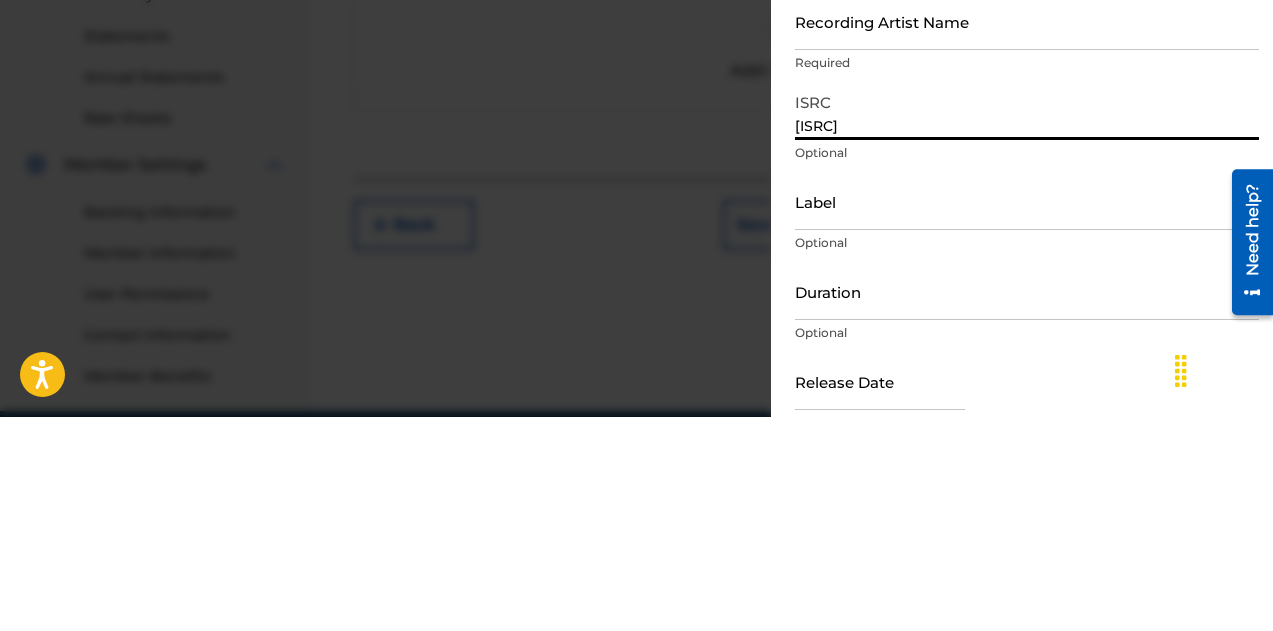 click on "Label" at bounding box center [1027, 415] 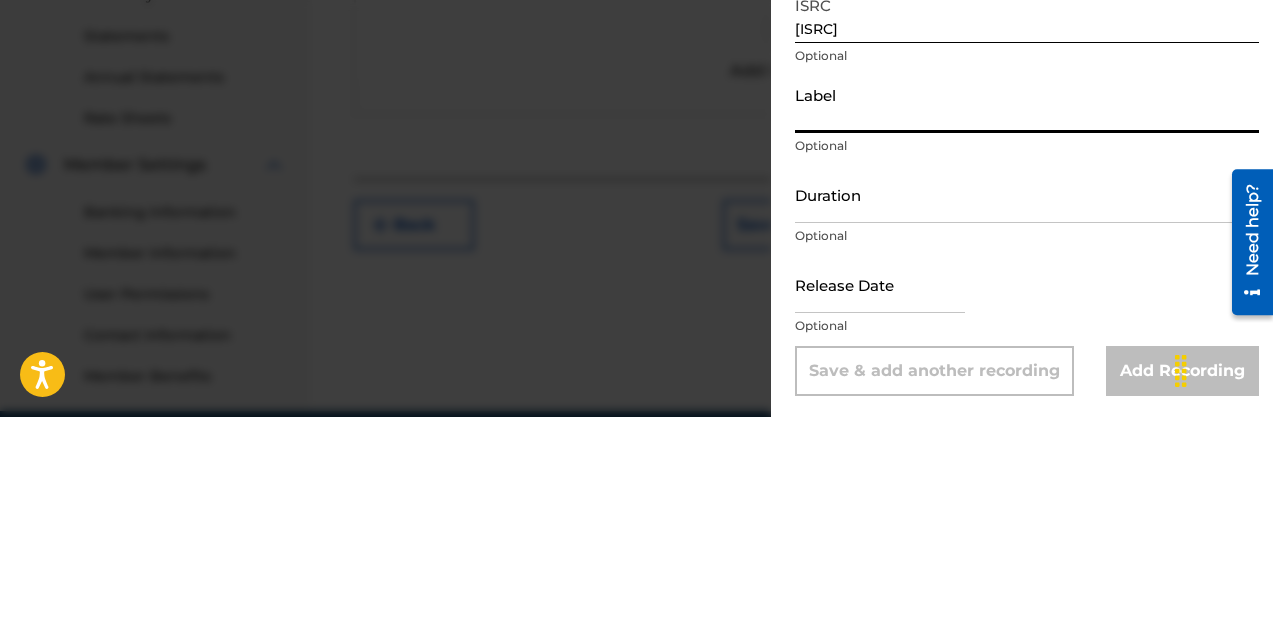 scroll, scrollTop: 100, scrollLeft: 0, axis: vertical 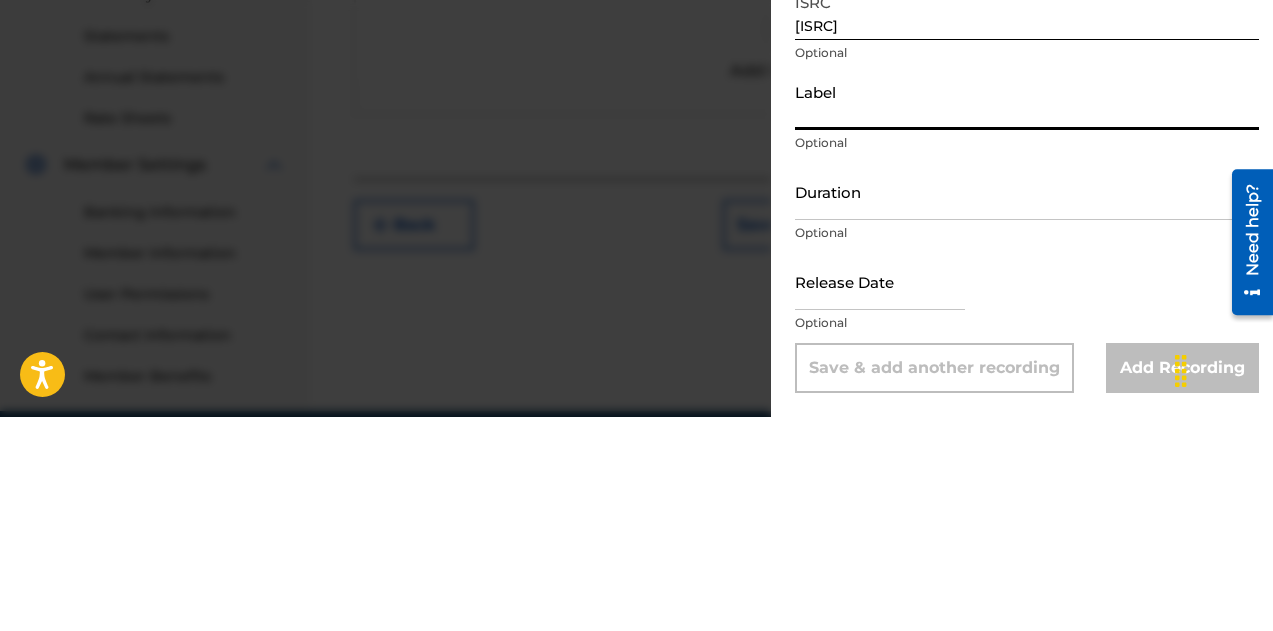 click on "Duration" at bounding box center (1027, 405) 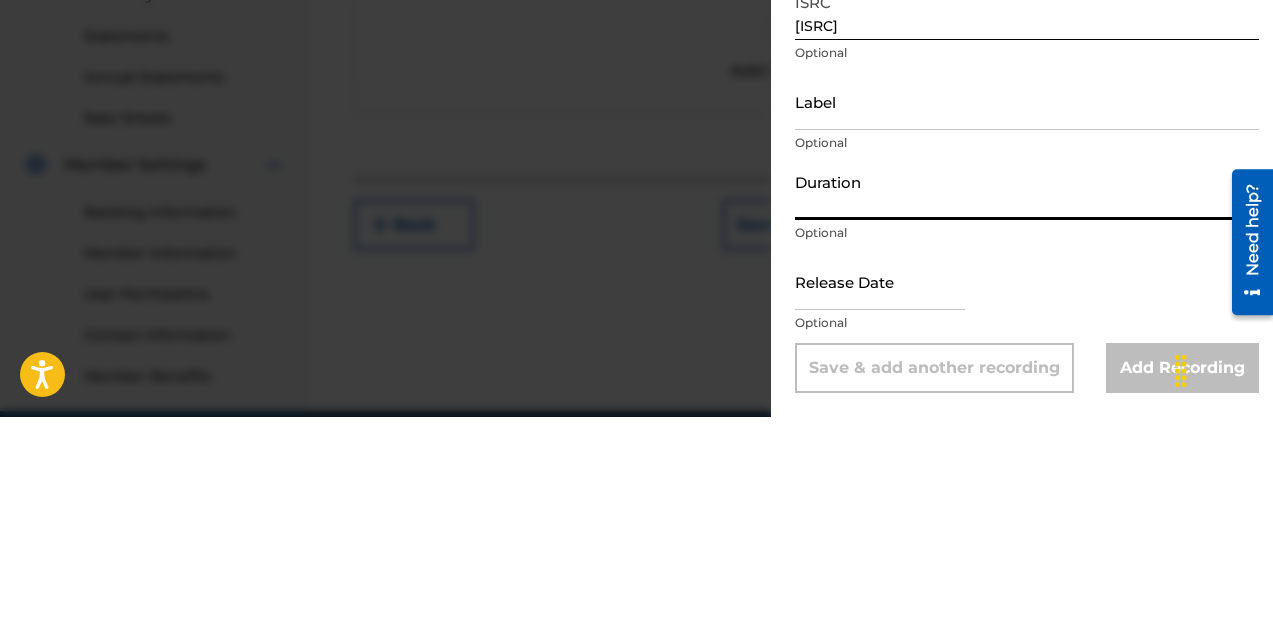 type on "04:25" 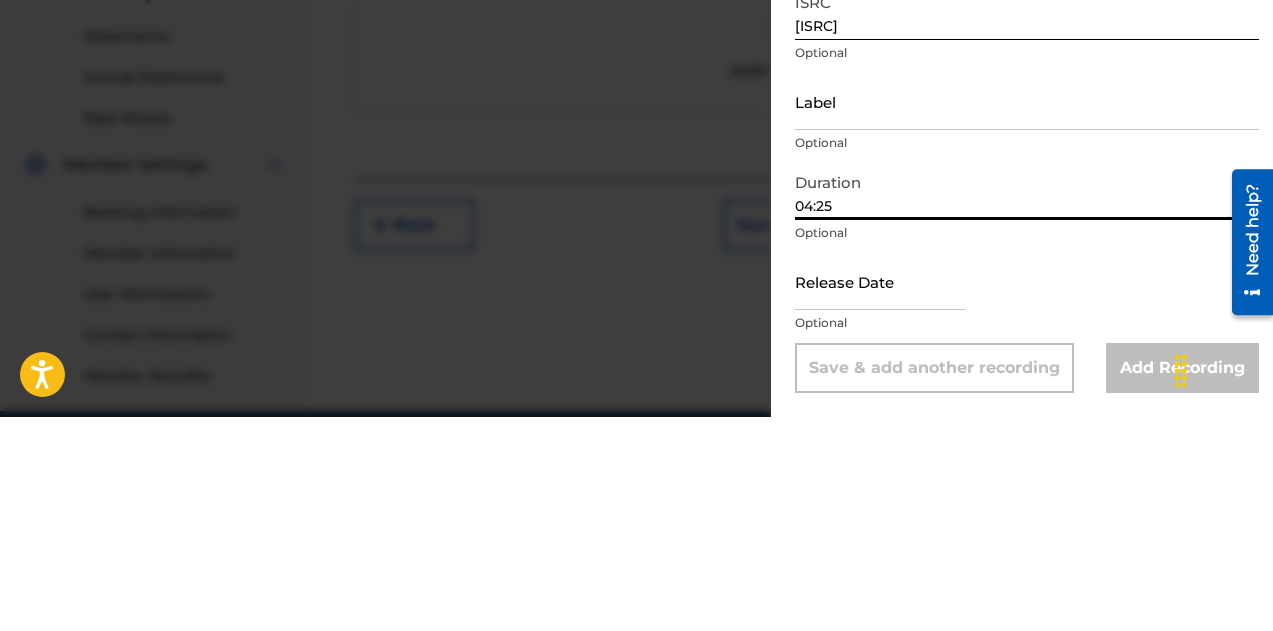click at bounding box center (880, 495) 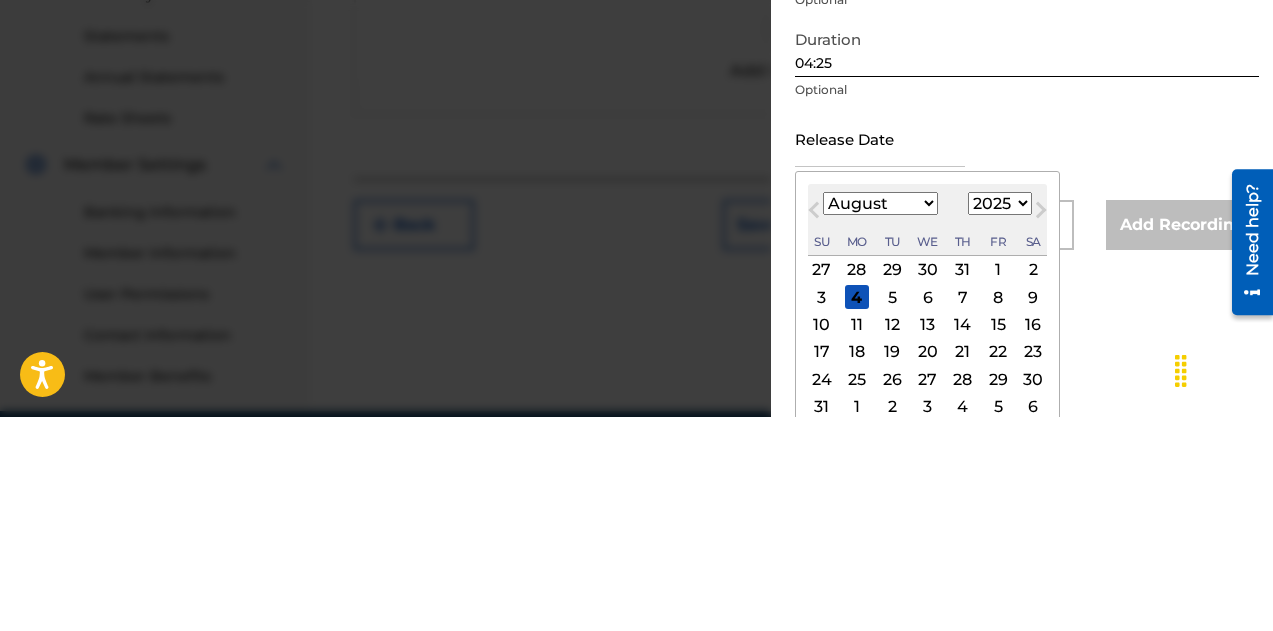 scroll, scrollTop: 241, scrollLeft: 0, axis: vertical 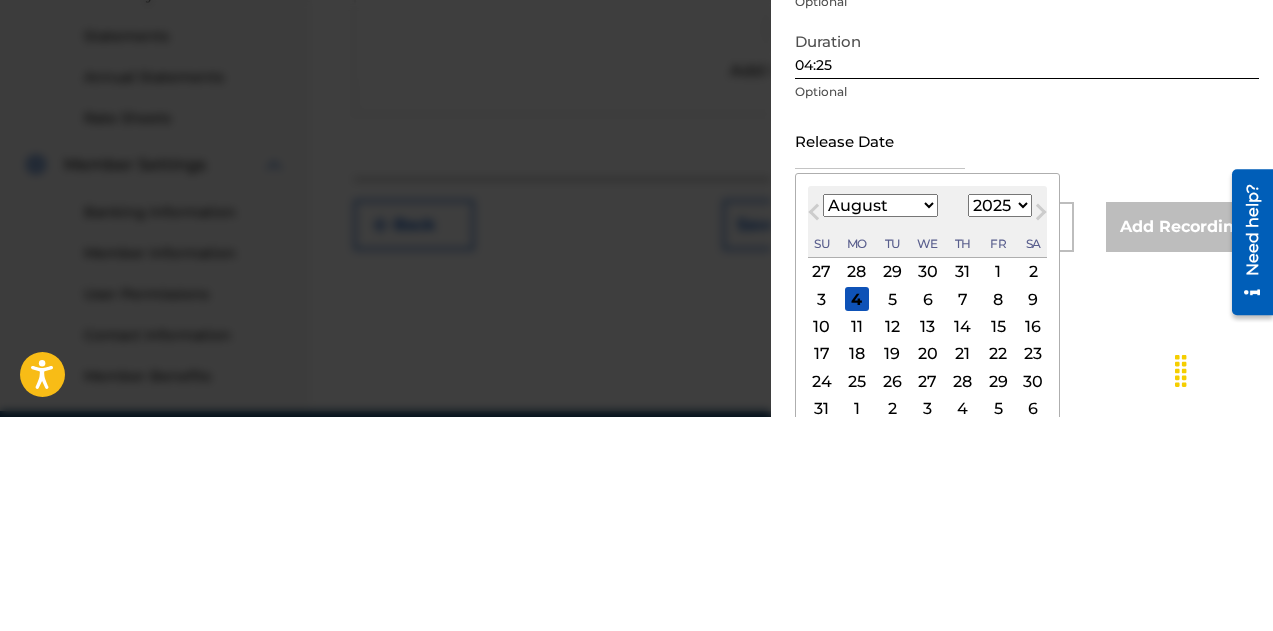 type on "[MONTH] [DAY] [YEAR]" 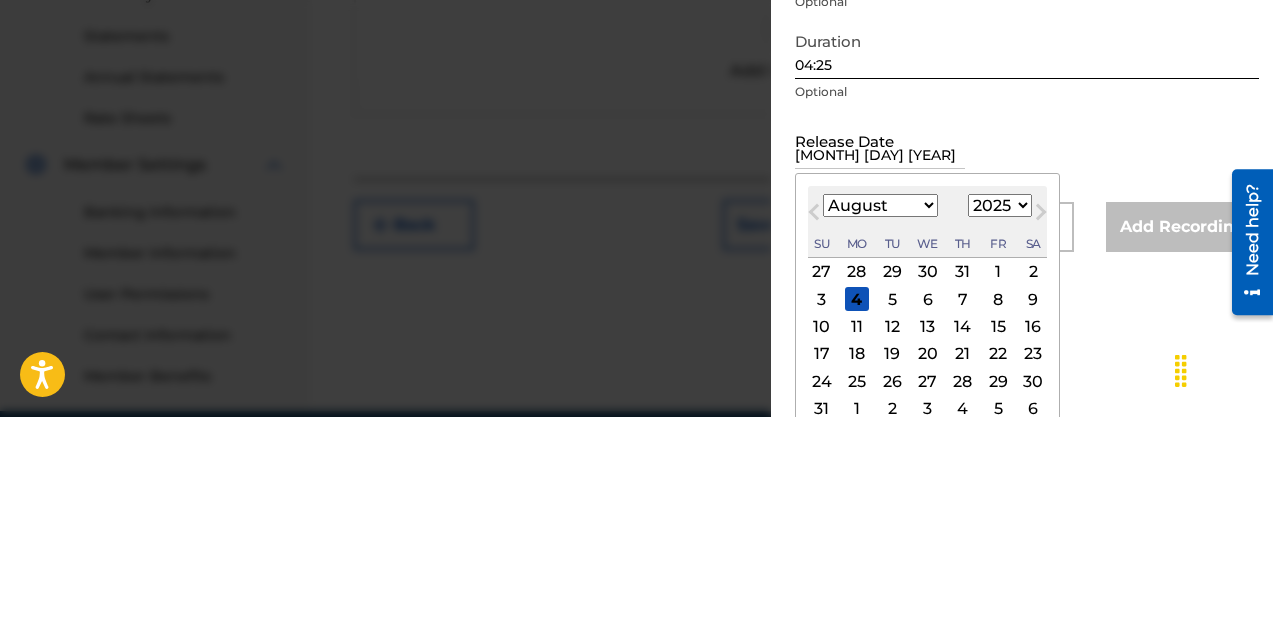 select on "5" 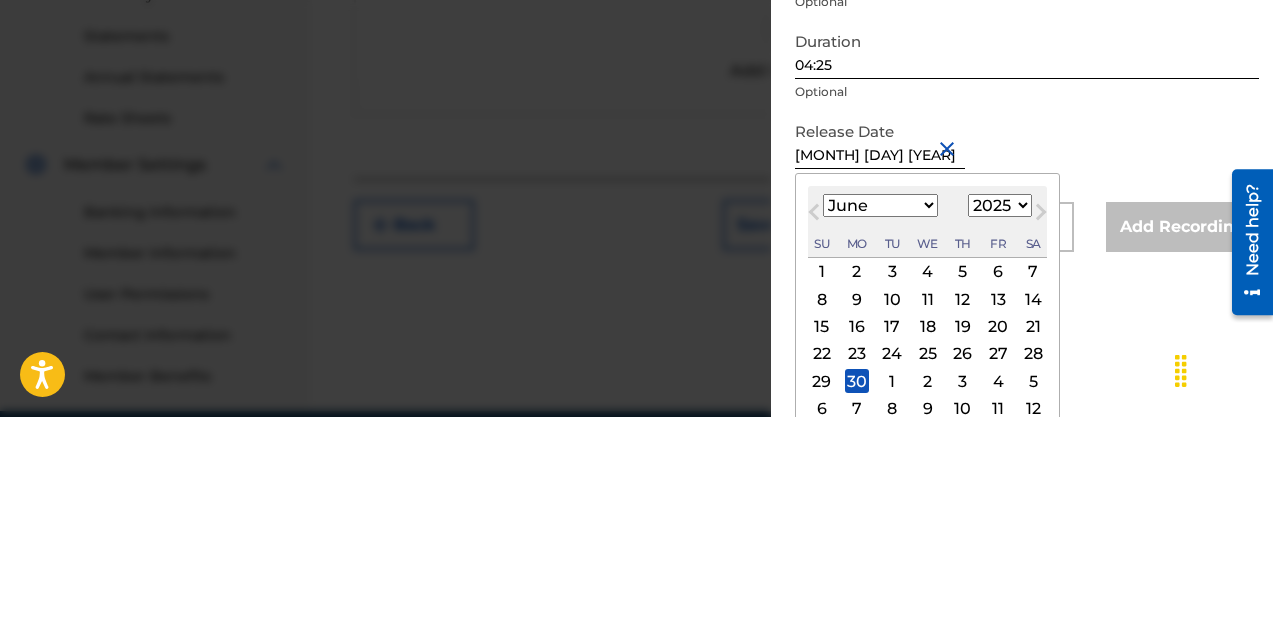 click on "Recording Title Required Recording Artist Name Required ISRC QZTBB2567158 Optional Label Optional Duration 04:25 Optional Release Date [MONTH] [DAY] [YEAR] [MONTH] [YEAR] Previous Month Next Month [YEAR] January February March April May June July August September October November December 1899 1900 1901 1902 1903 1904 1905 1906 1907 1908 1909 1910 1911 1912 1913 1914 1915 1916 1917 1918 1919 1920 1921 1922 1923 1924 1925 1926 1927 1928 1929 1930 1931 1932 1933 1934 1935 1936 1937 1938 1939 1940 1941 1942 1943 1944 1945 1946 1947 1948 1949 1950 1951 1952 1953 1954 1955 1956 1957 1958 1959 1960 1961 1962 1963 1964 1965 1966 1967 1968 1969 1970 1971 1972 1973 1974 1975 1976 1977 1978 1979 1980 1981 1982 1983 1984 1985 1986 1987 1988 1989 1990 1991 1992 1993 1994 1995 1996 1997 1998 1999 2000 2001 2002 2003 2004 2005 2006 2007 2008 2009 2010 2011 2012 2013 2014 2015 2016 2017 2018 2019 2020 2021 2022 2023 2024 2025 2026 2027 2028 2029 2030 2031 2032 2033 2034 2035 2036 2037 2038 2039 2040 2041 2042 2043 2044 2045 2046 2047" at bounding box center (1027, 171) 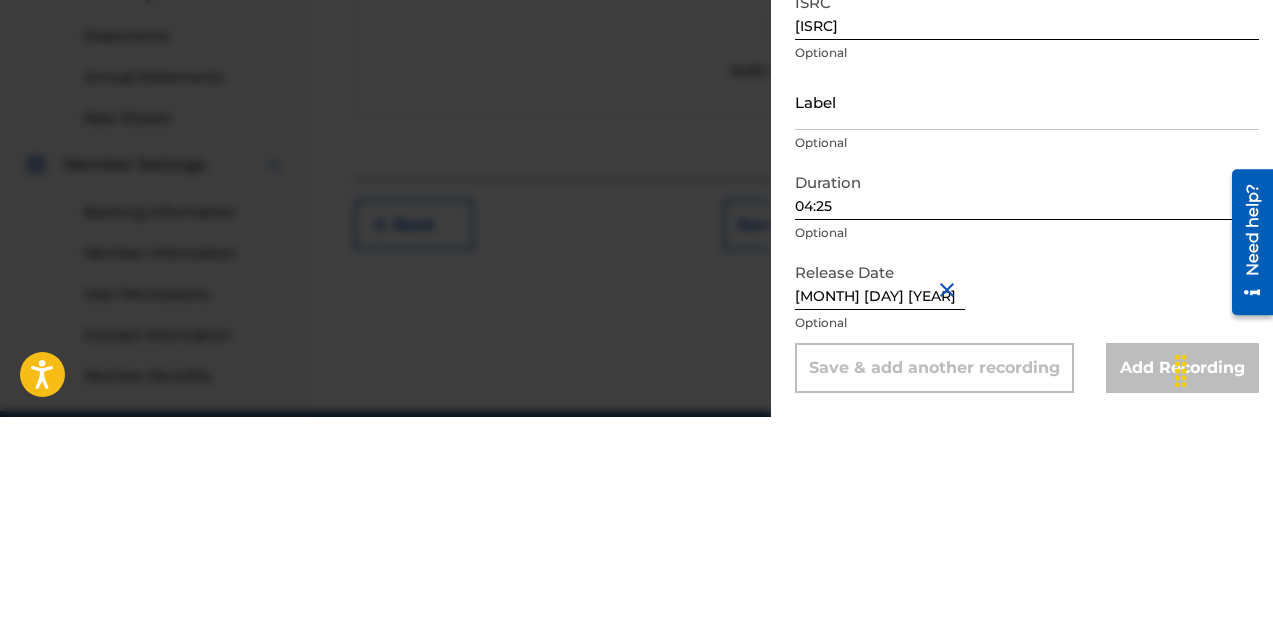 scroll, scrollTop: 100, scrollLeft: 0, axis: vertical 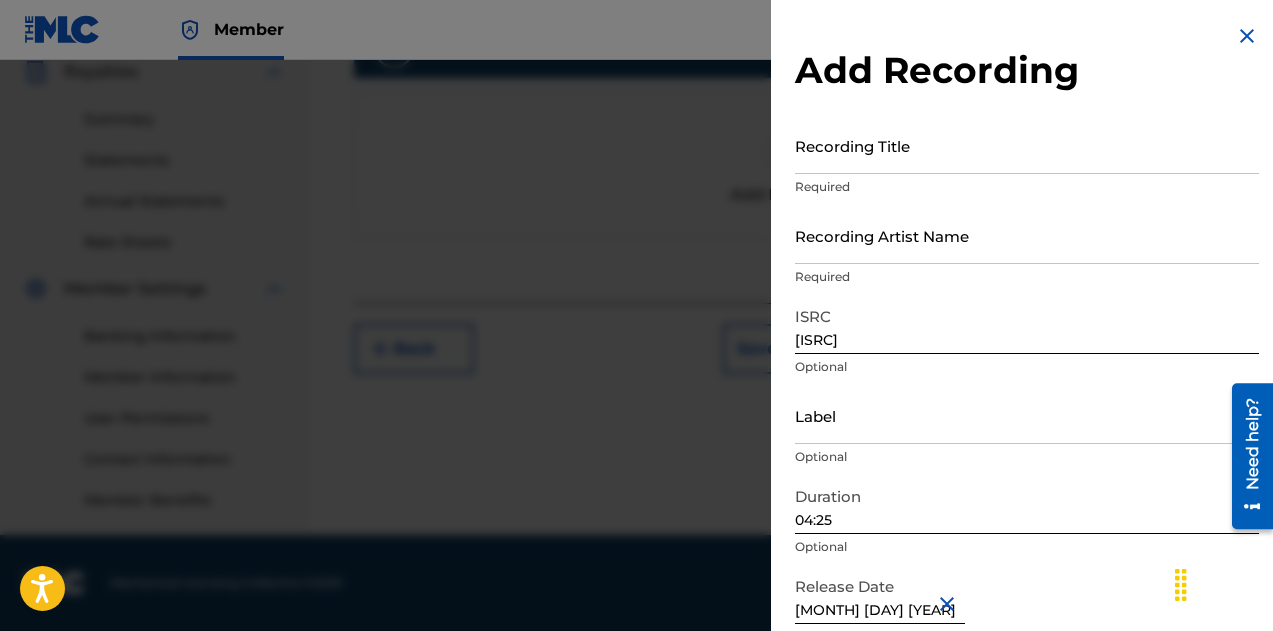 click on "Recording Title" at bounding box center (1027, 145) 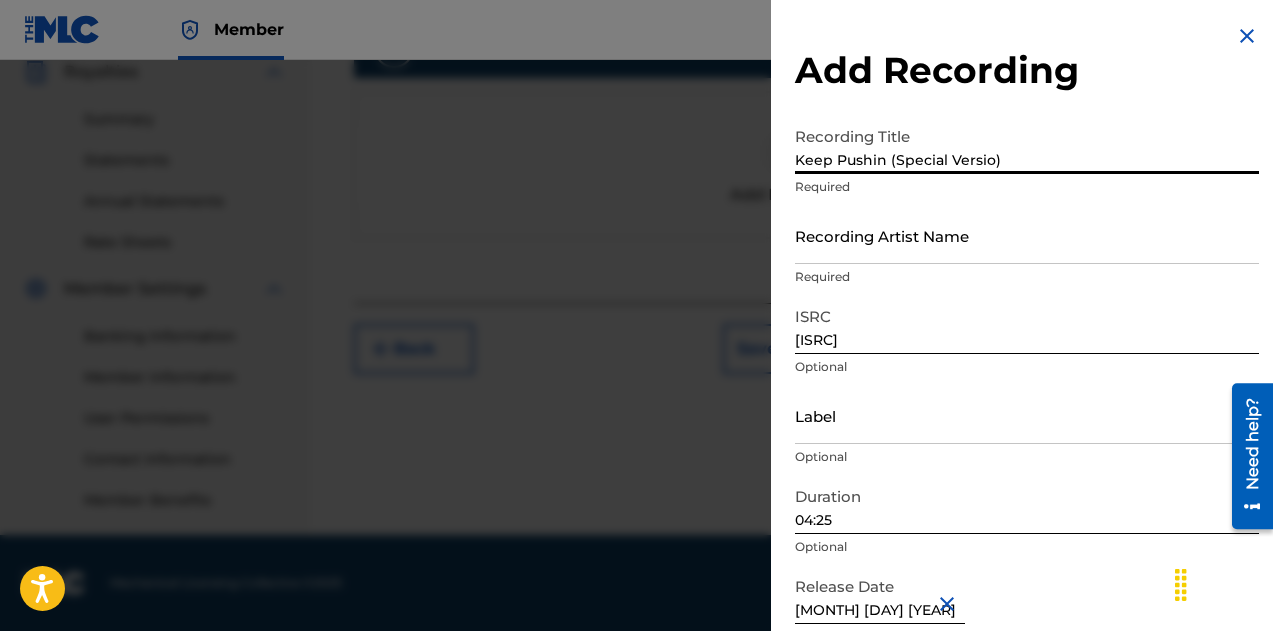 type on "Keep Pushin (Special Version)" 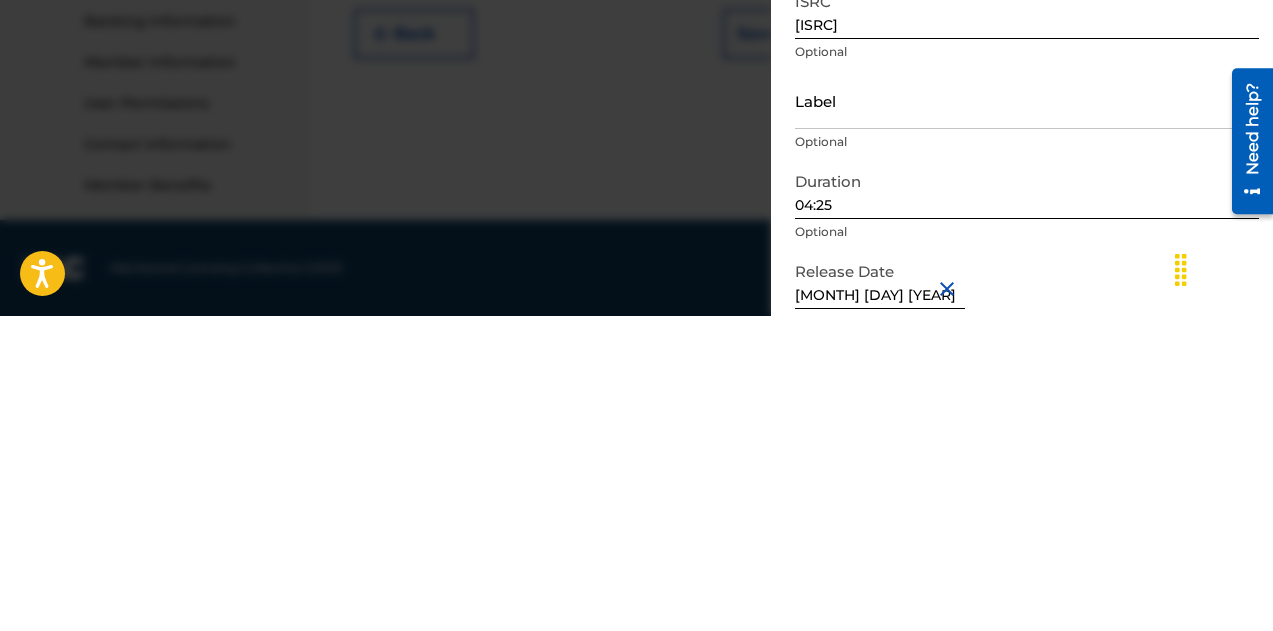 click at bounding box center (636, 375) 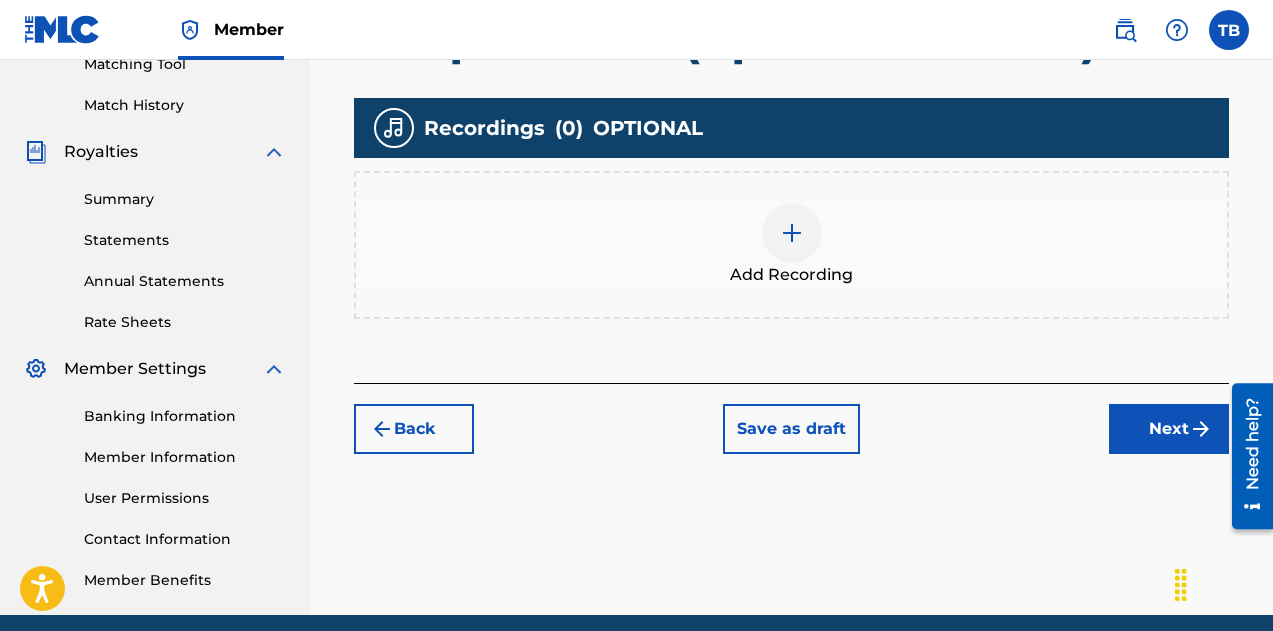 scroll, scrollTop: 528, scrollLeft: 0, axis: vertical 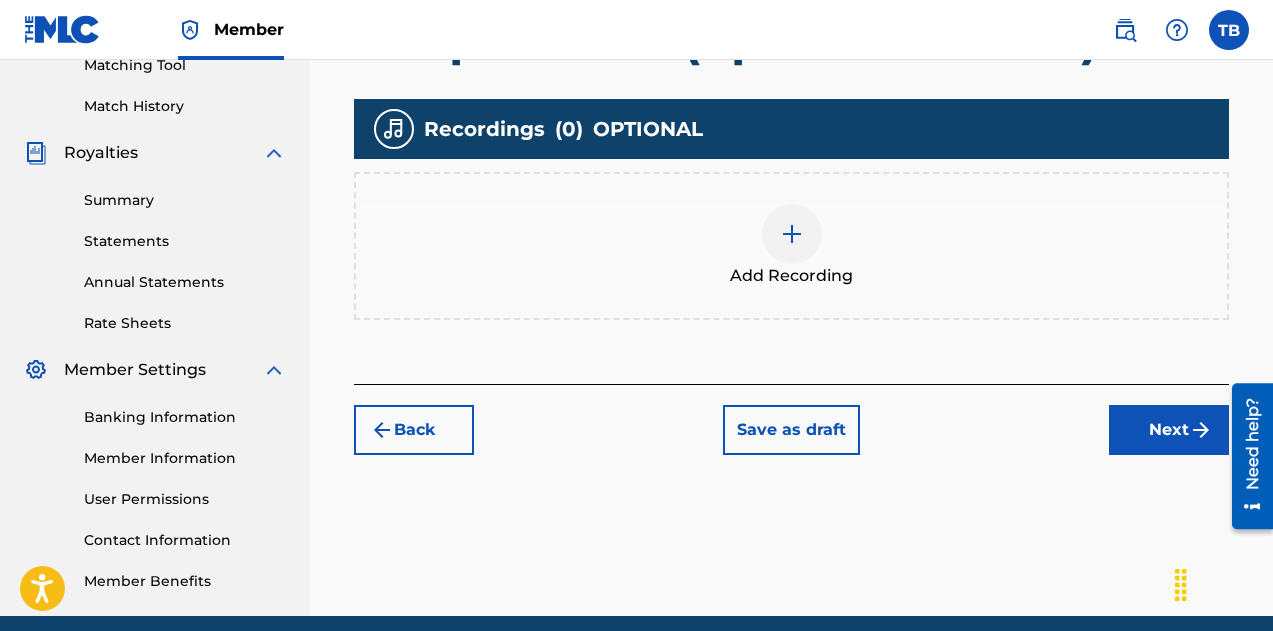 click at bounding box center [792, 234] 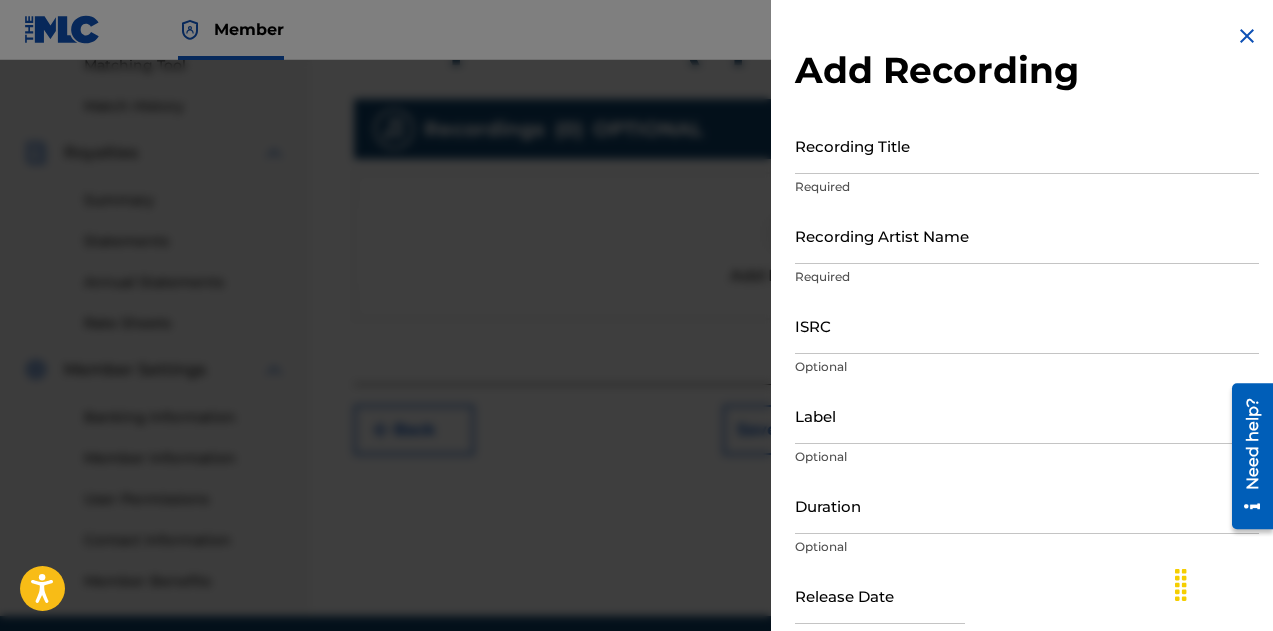 click on "ISRC" at bounding box center [1027, 325] 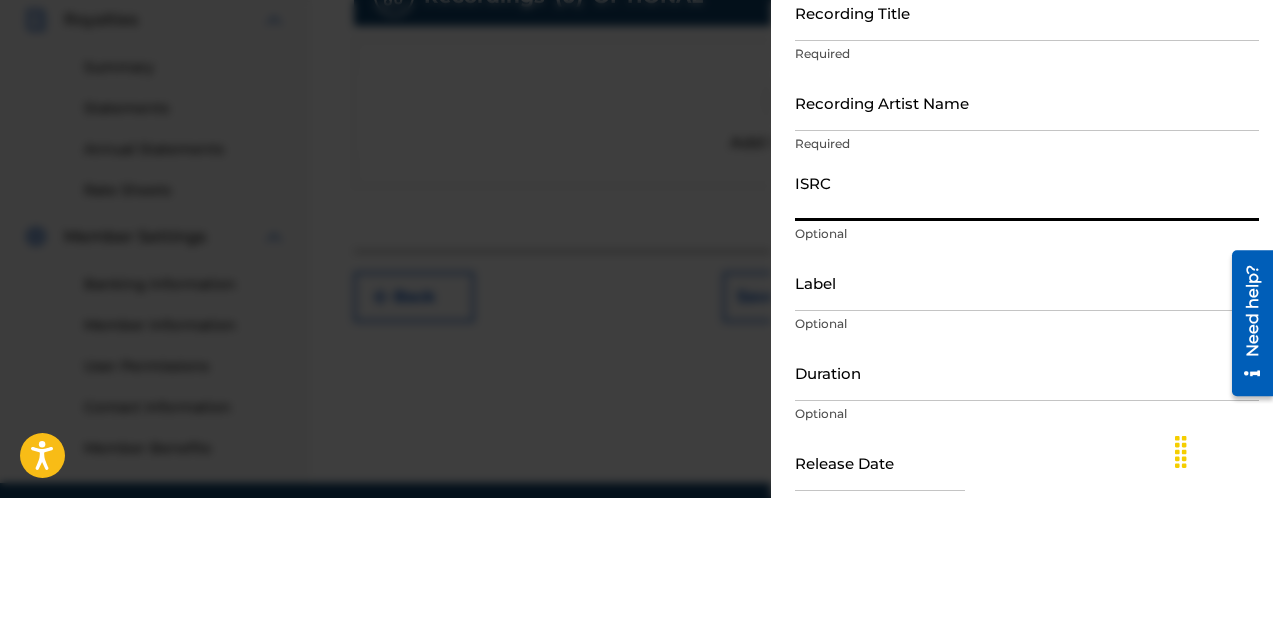 click on "ISRC" at bounding box center (1027, 325) 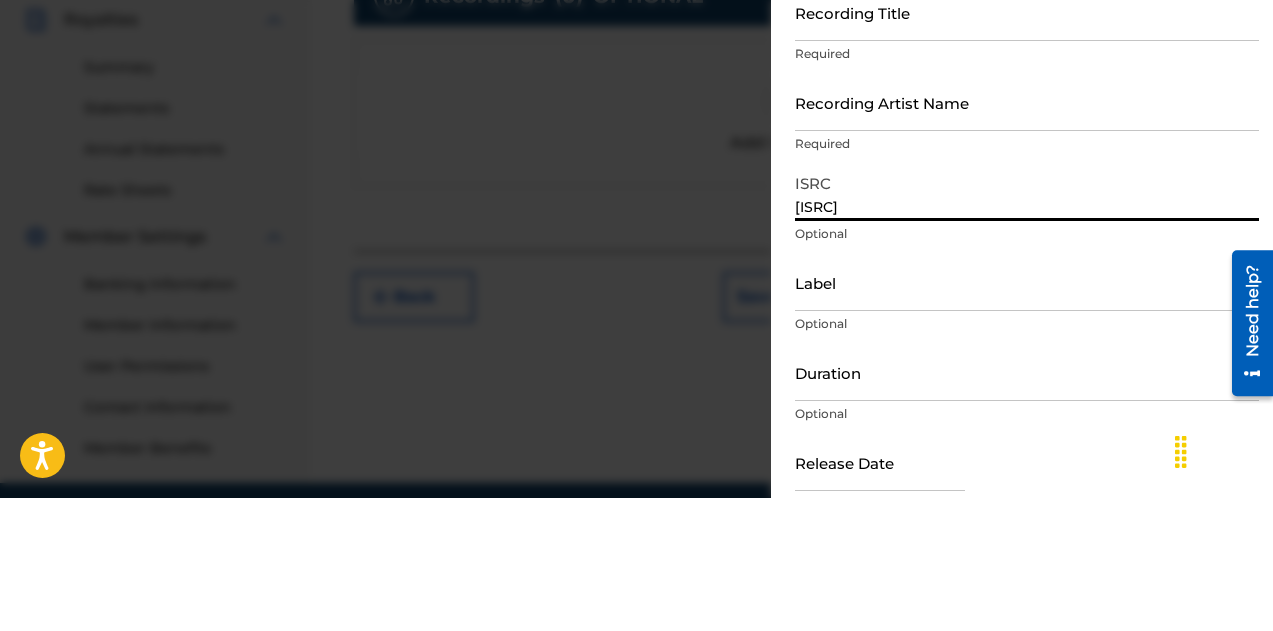 click at bounding box center (636, 375) 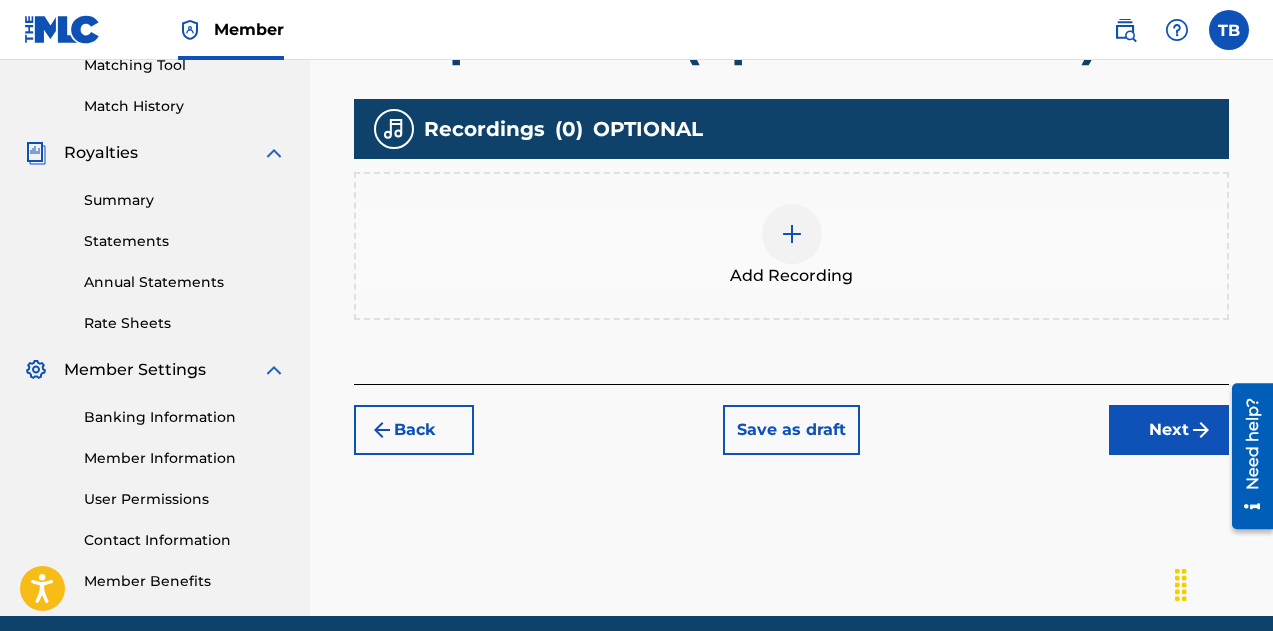 scroll, scrollTop: 529, scrollLeft: 0, axis: vertical 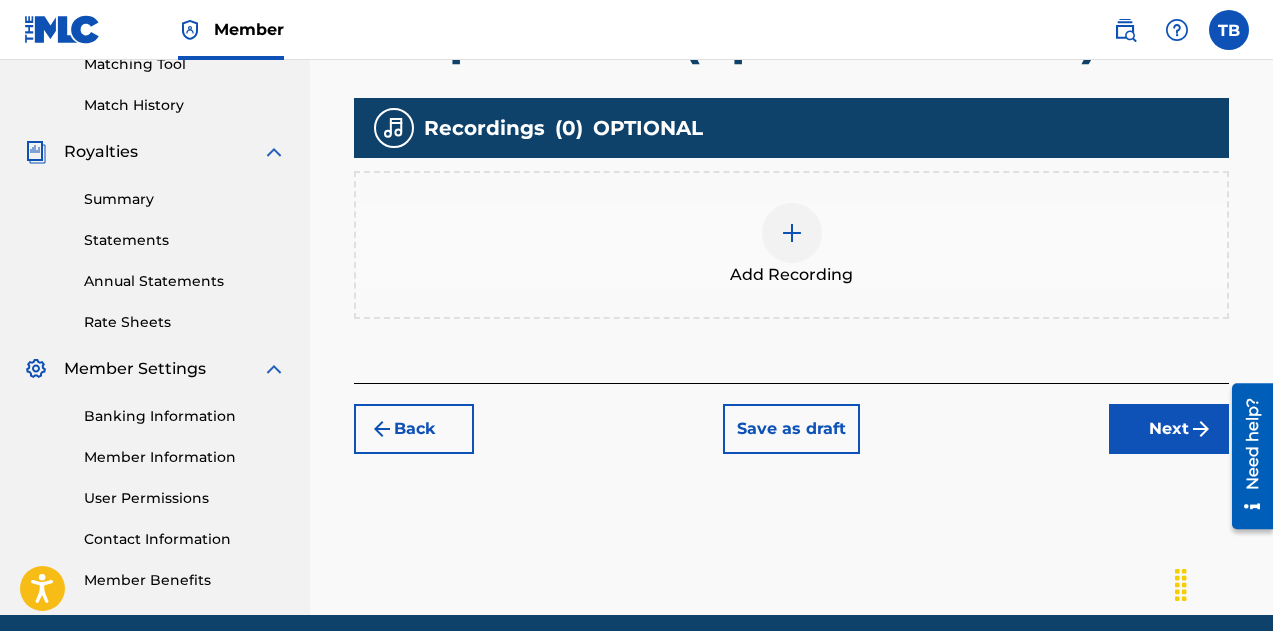 click on "Summary Catalog Works Registration Claiming Tool Individual Registration Tool Bulk Registration Tool Registration Drafts Registration History Overclaims Tool Matching Matching Tool Match History Royalties Summary Statements Annual Statements Rate Sheets Member Settings Banking Information Member Information User Permissions Contact Information Member Benefits" at bounding box center (155, 100) 